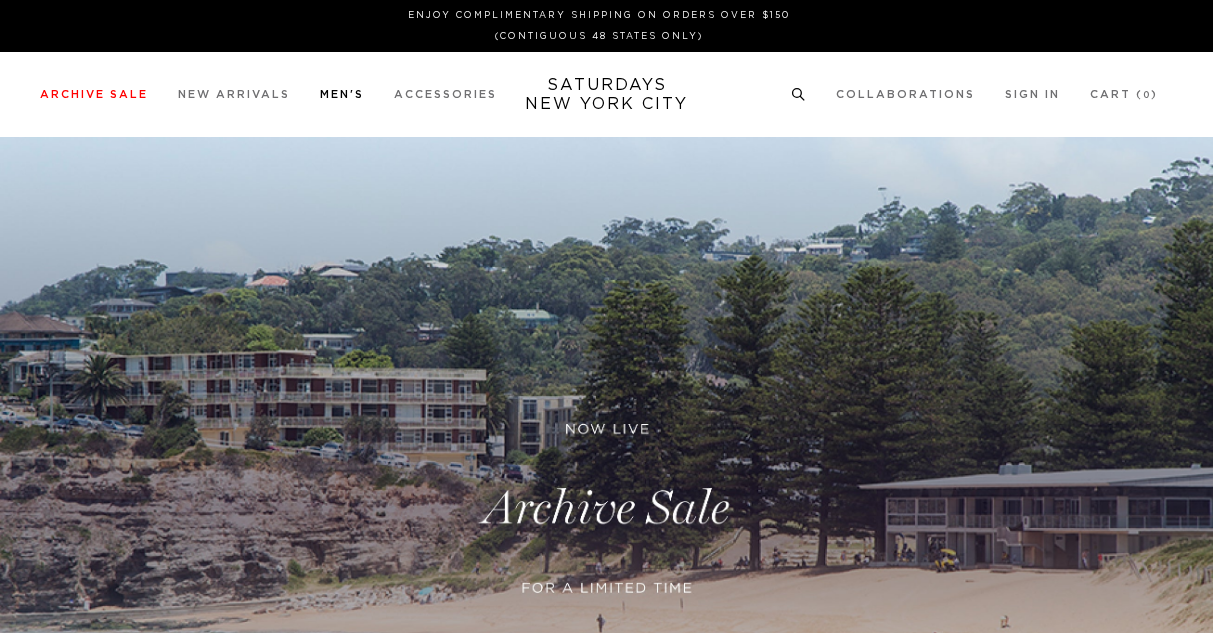 scroll, scrollTop: 0, scrollLeft: 0, axis: both 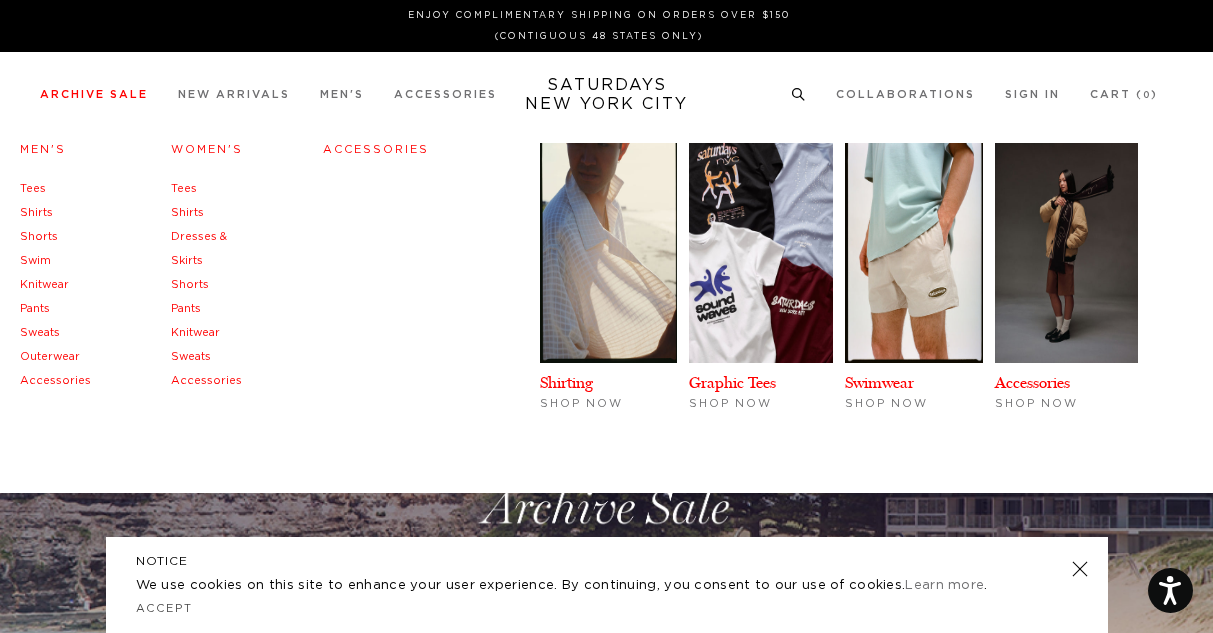 click on "Shirts" at bounding box center (36, 212) 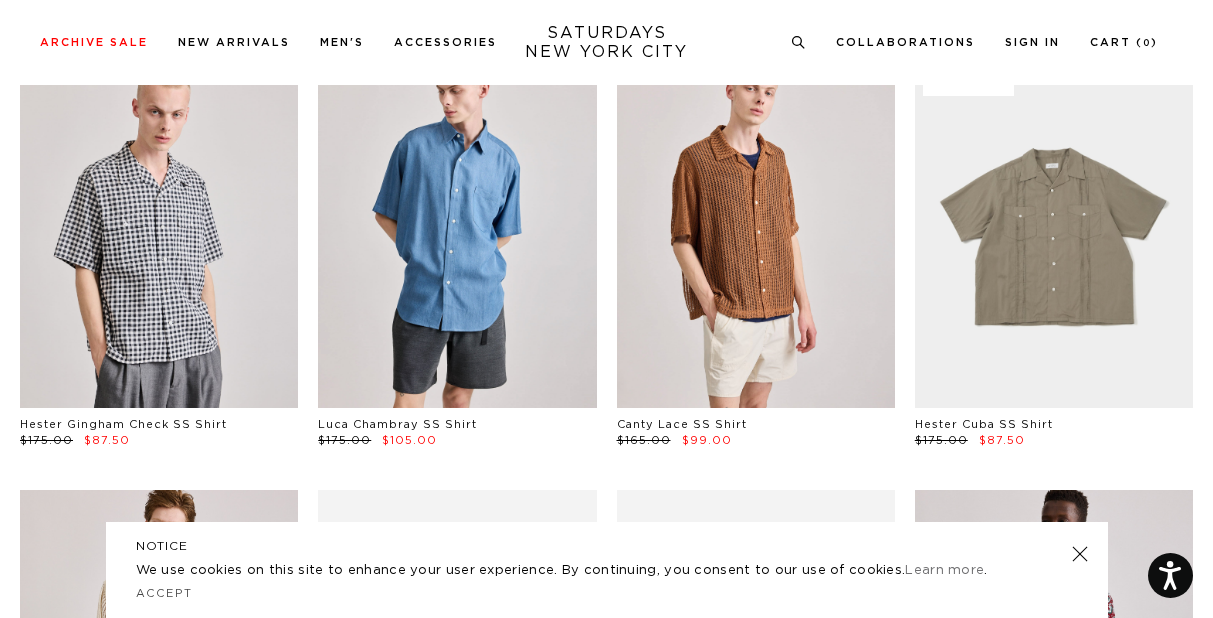 scroll, scrollTop: 1007, scrollLeft: 2, axis: both 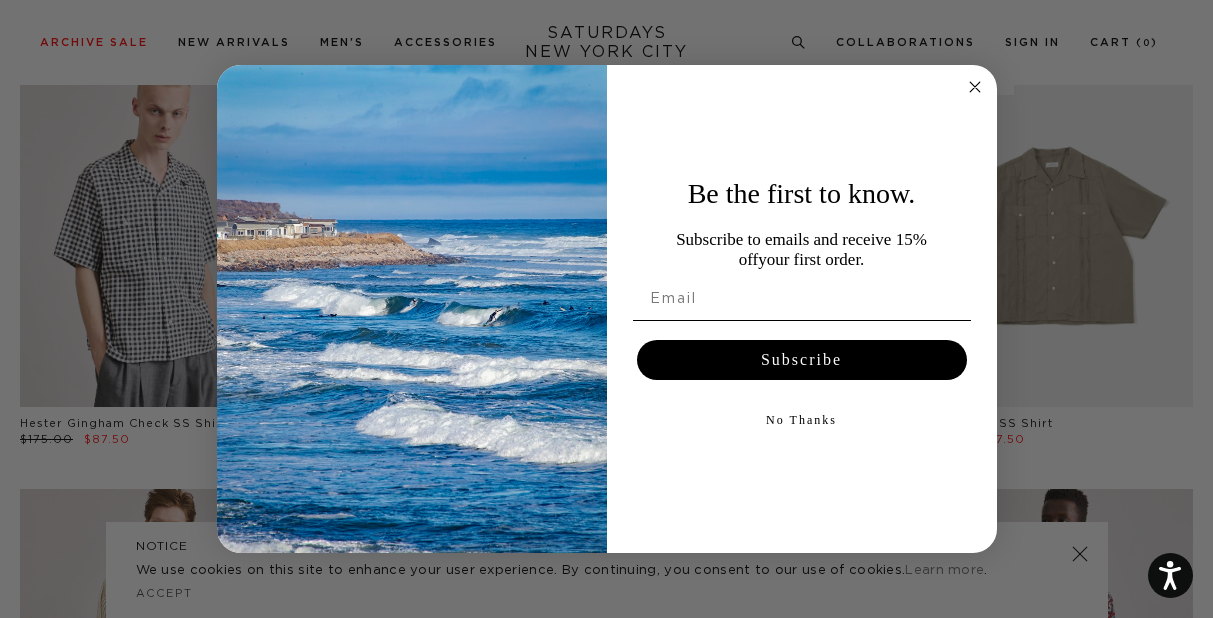 click 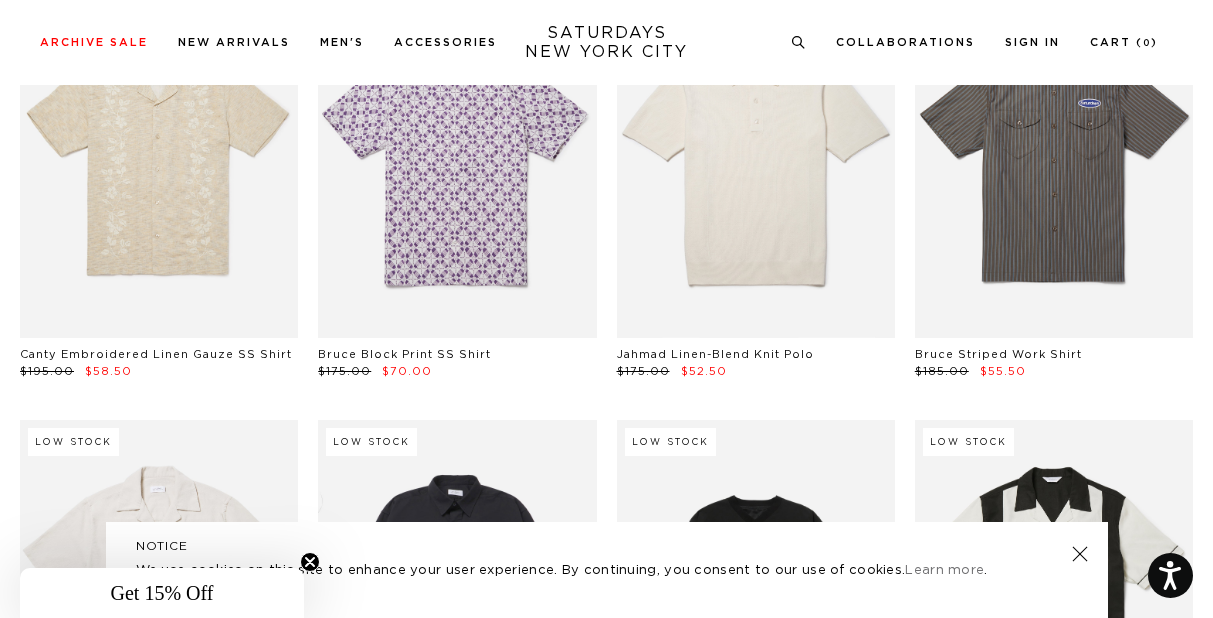scroll, scrollTop: 2303, scrollLeft: 6, axis: both 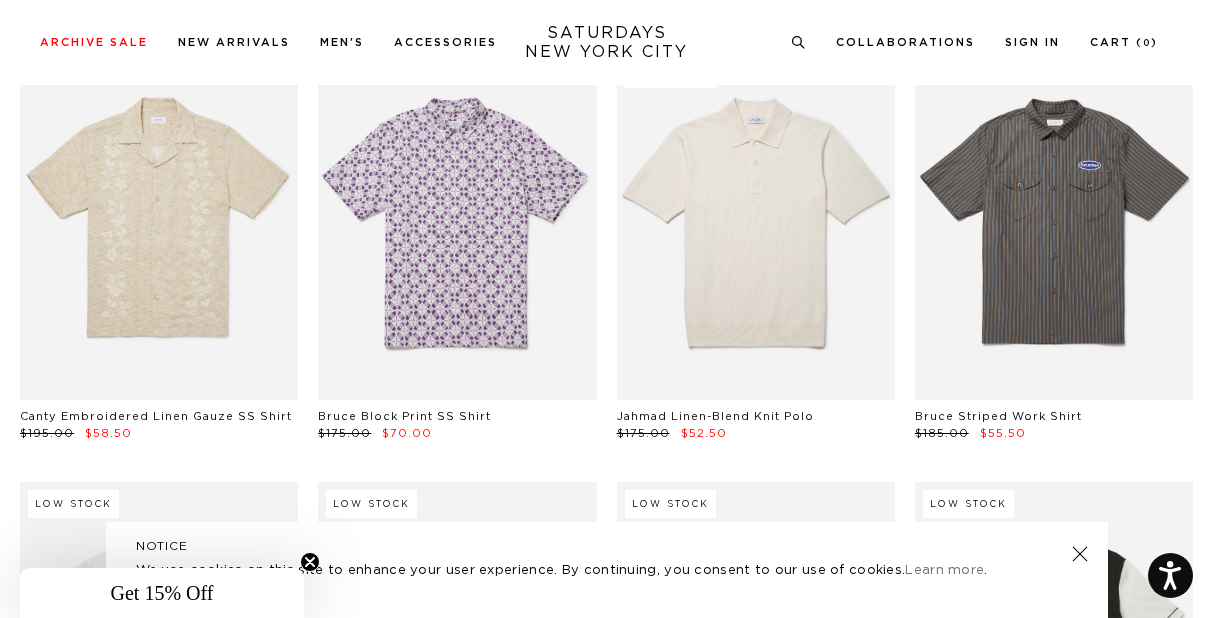 click at bounding box center (1079, 554) 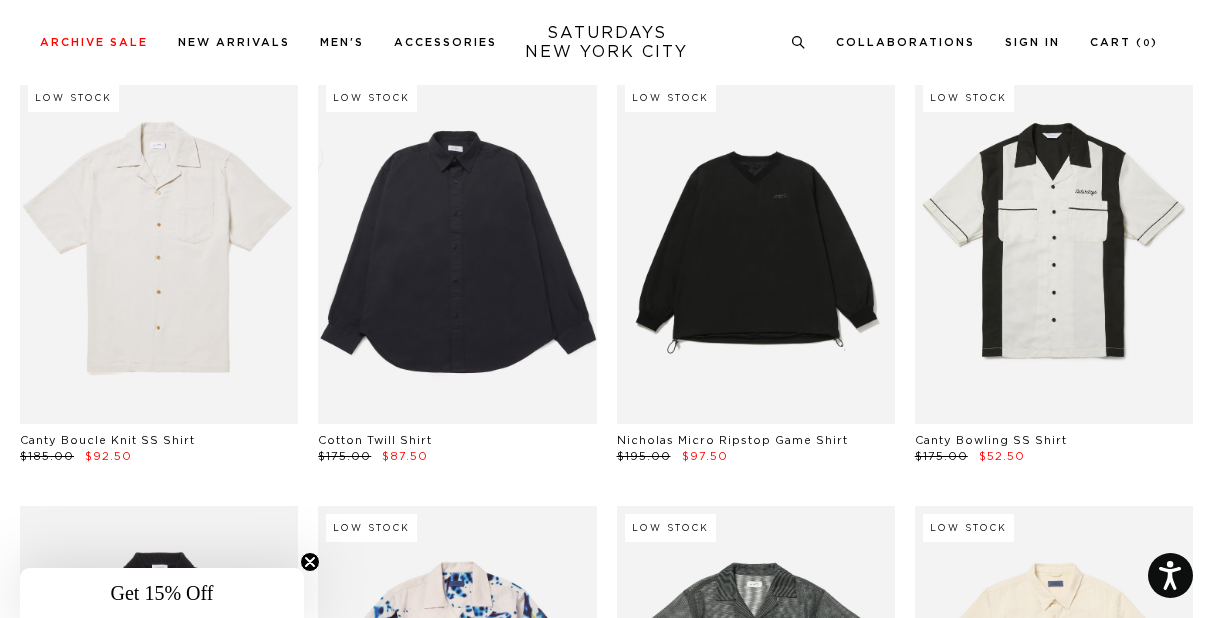 scroll, scrollTop: 2708, scrollLeft: 6, axis: both 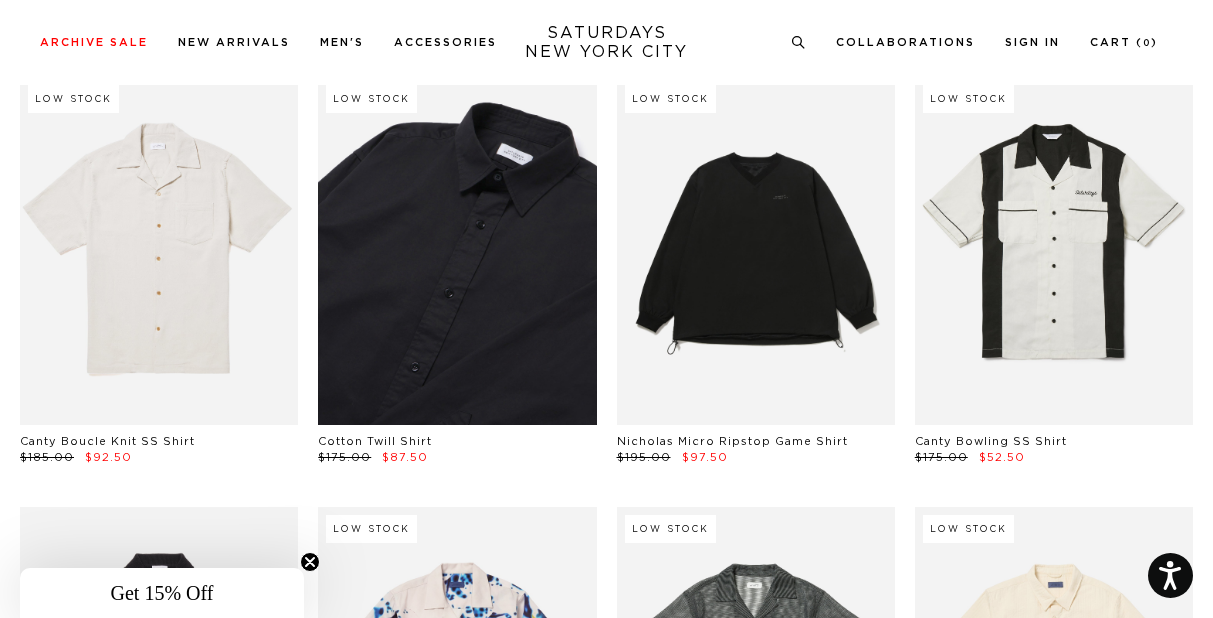 click at bounding box center (457, 251) 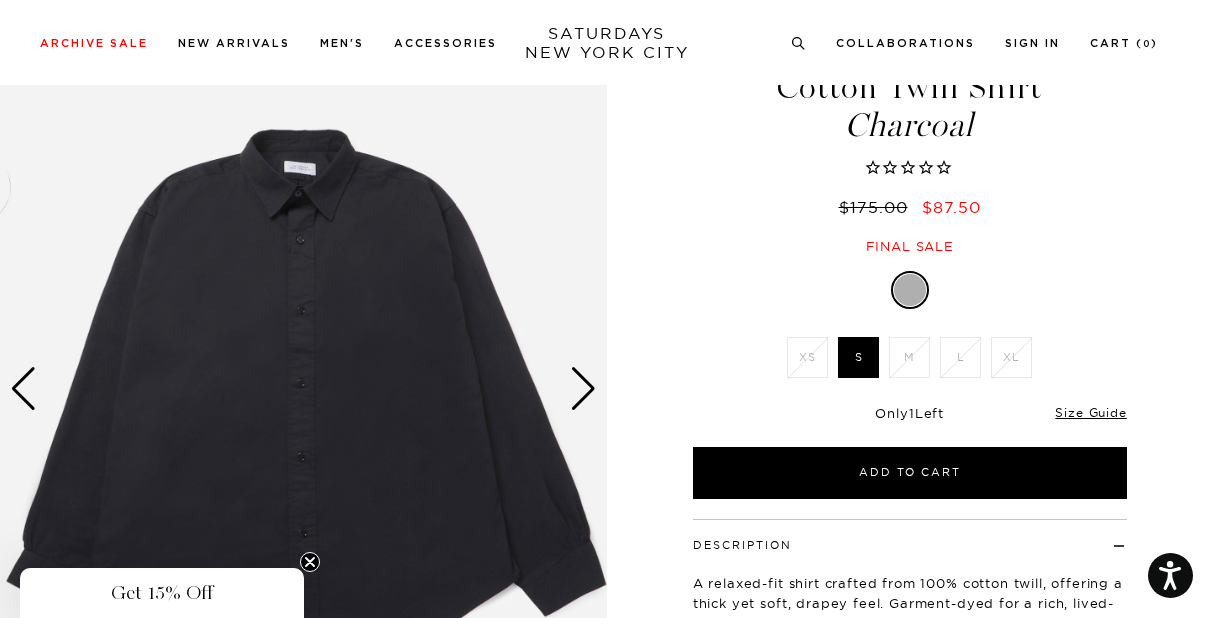 scroll, scrollTop: 93, scrollLeft: 0, axis: vertical 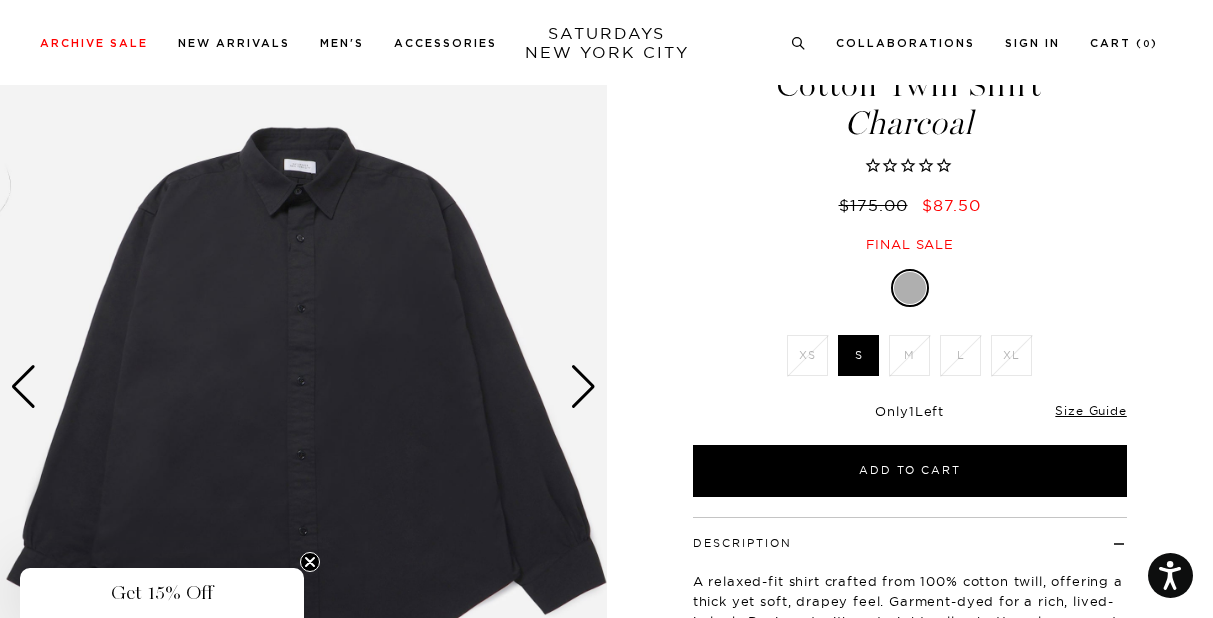 click at bounding box center [583, 387] 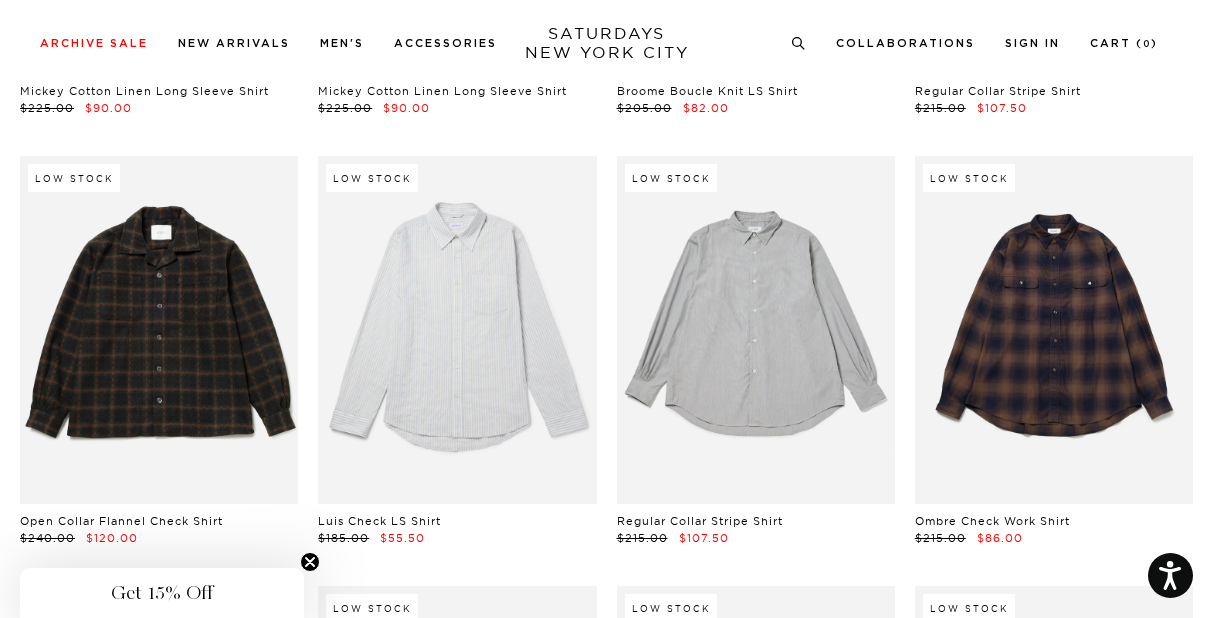 scroll, scrollTop: 6961, scrollLeft: 15, axis: both 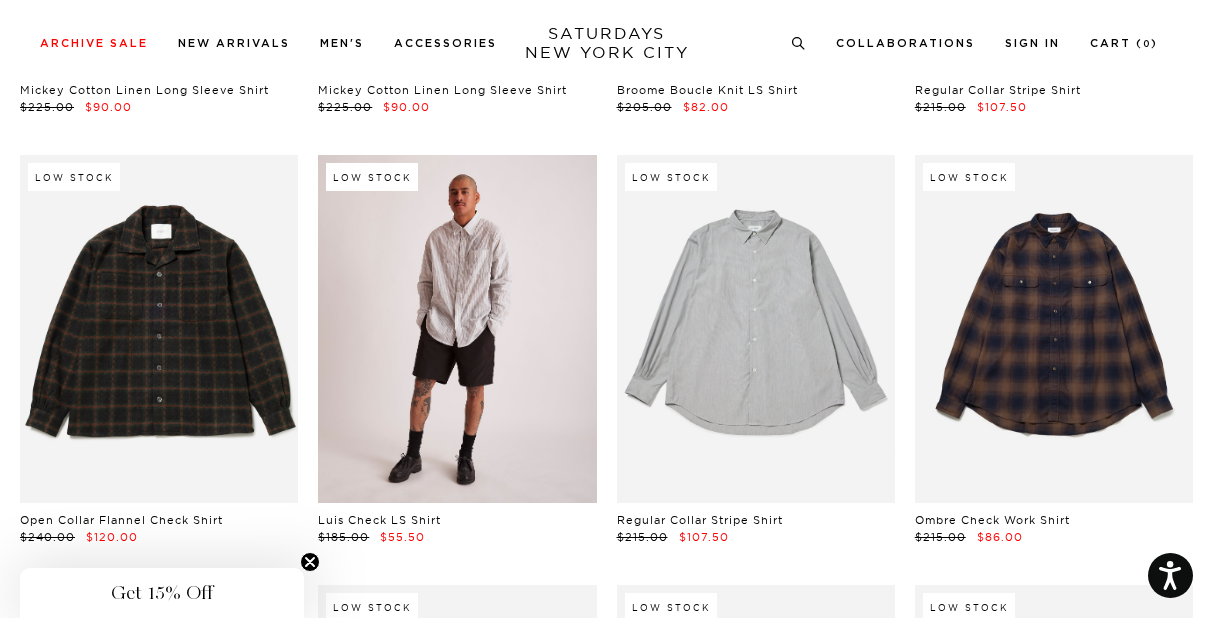 click at bounding box center (457, 329) 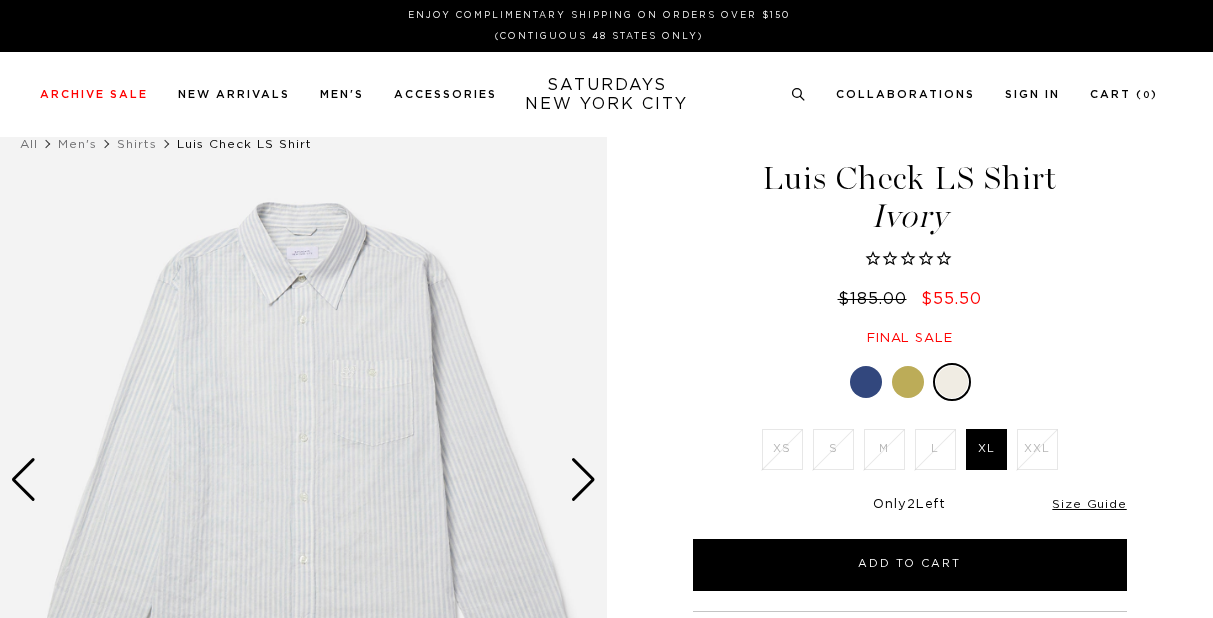 scroll, scrollTop: 0, scrollLeft: 0, axis: both 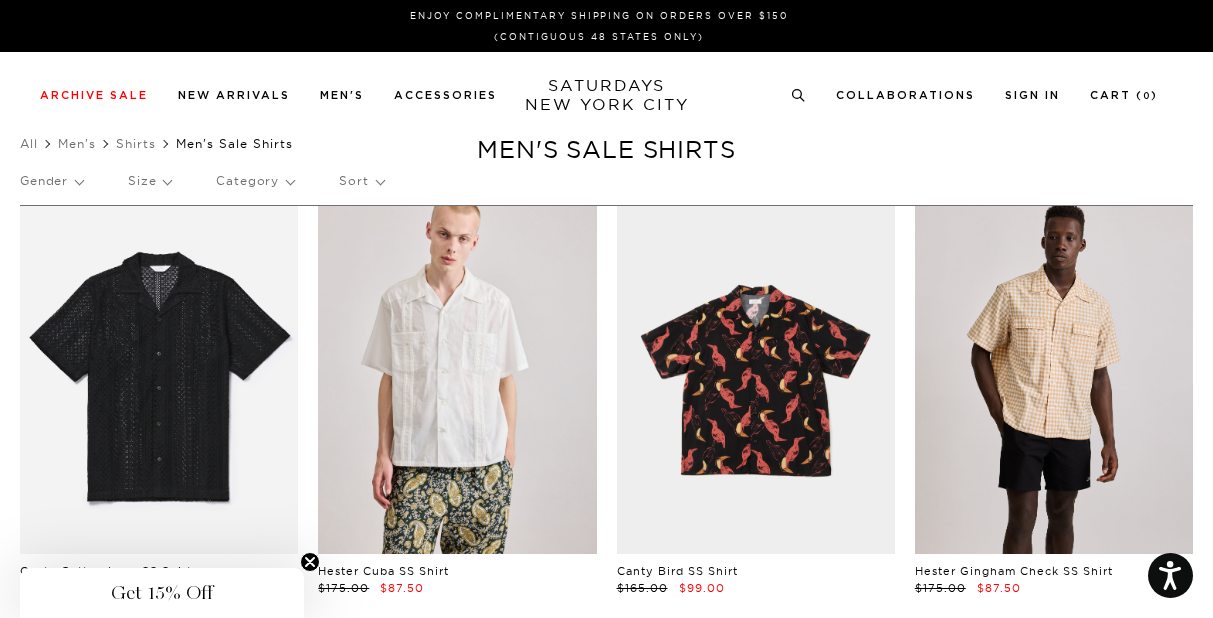 click on "Size" at bounding box center (149, 181) 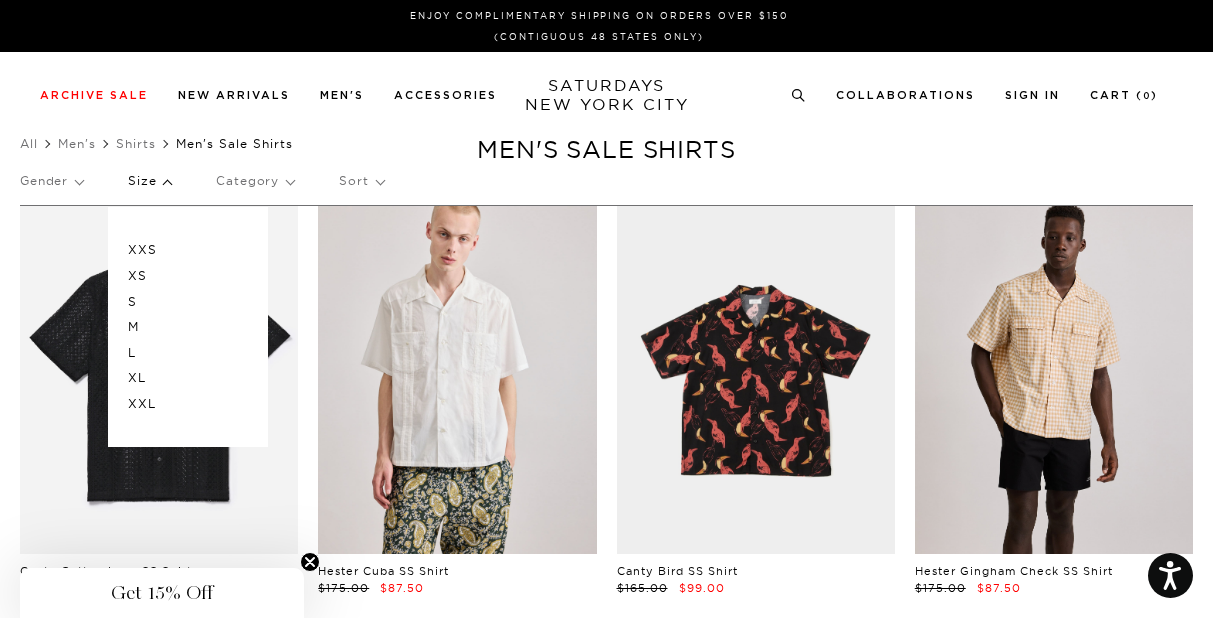 click on "M" at bounding box center (188, 327) 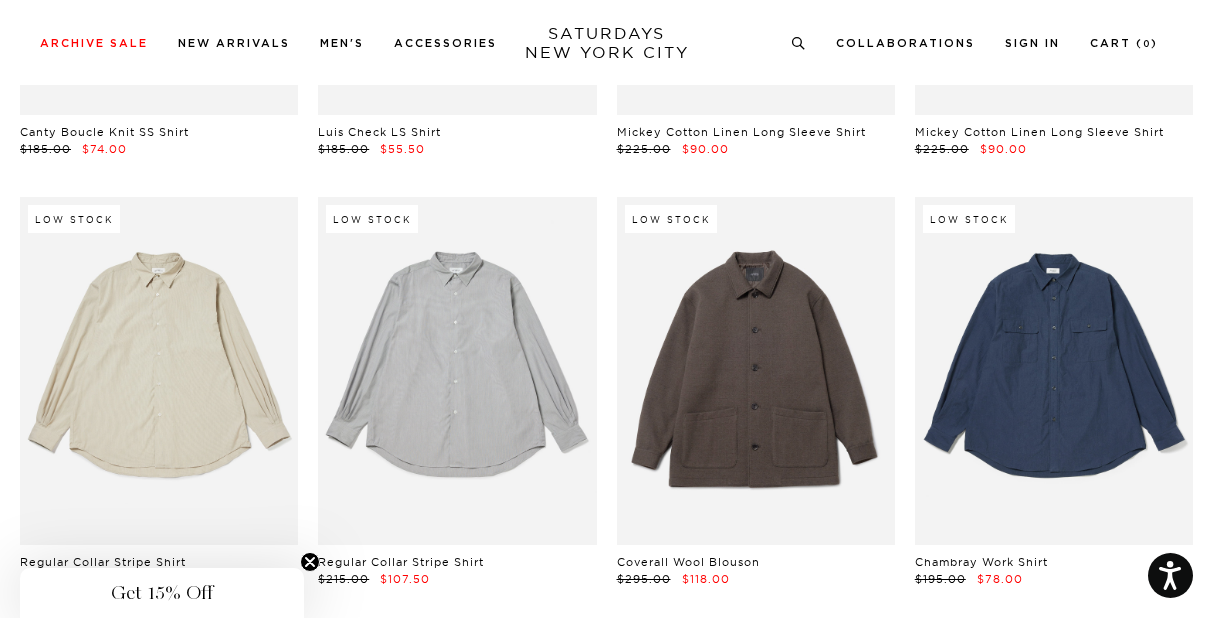 scroll, scrollTop: 3950, scrollLeft: 15, axis: both 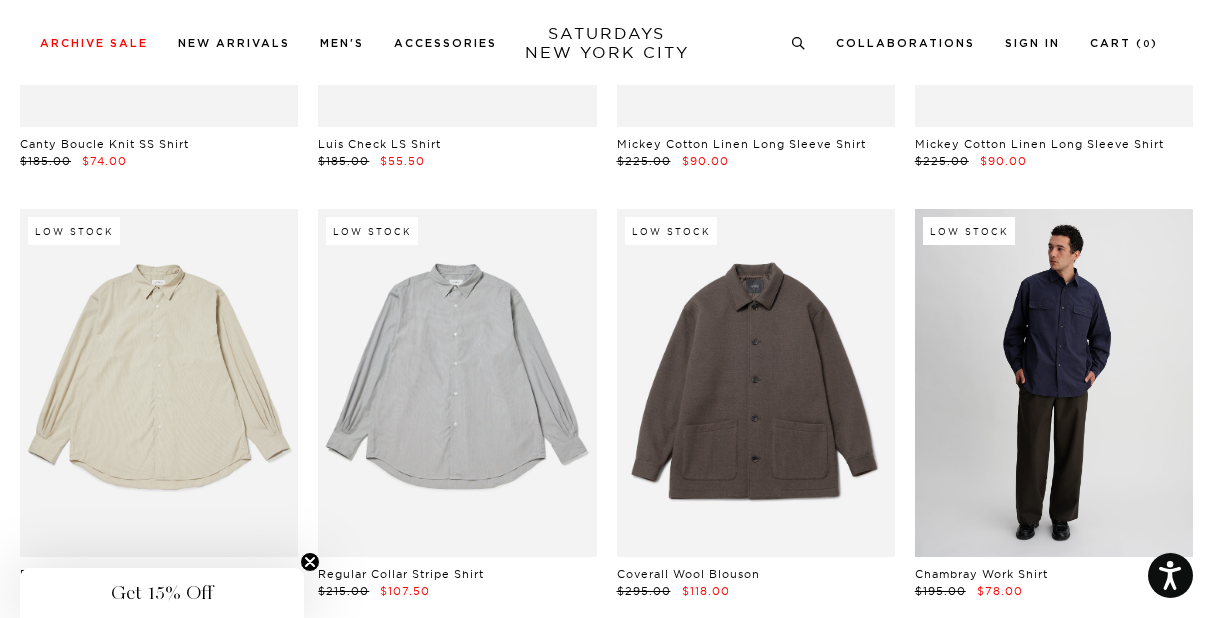 click at bounding box center (1054, 383) 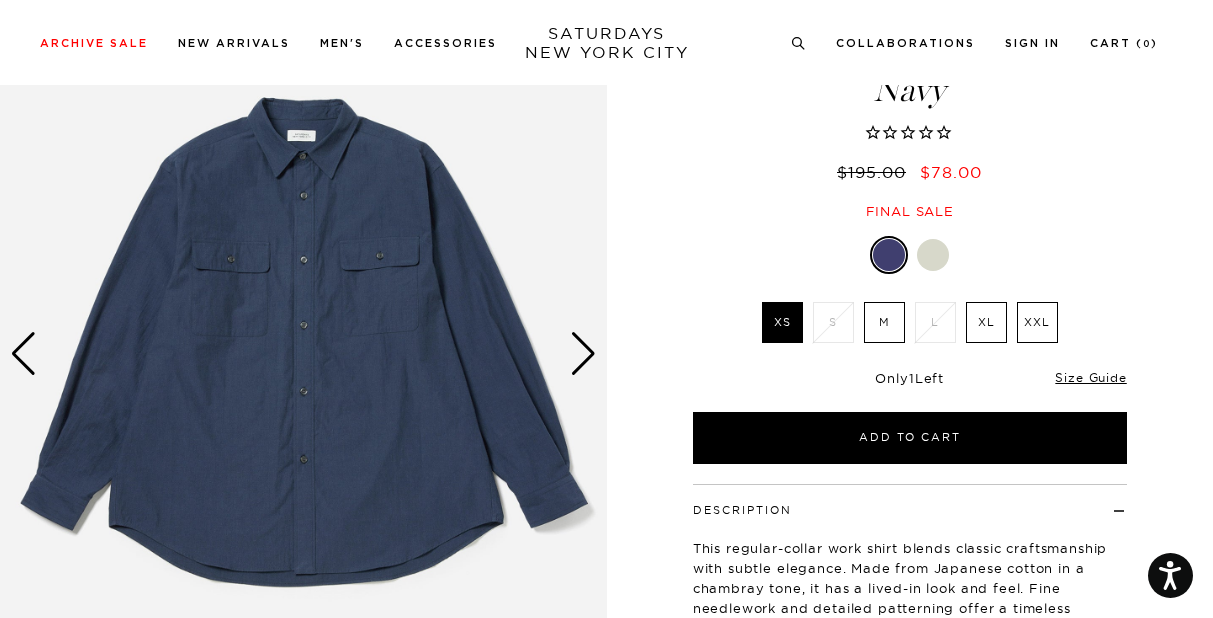 scroll, scrollTop: 161, scrollLeft: 1, axis: both 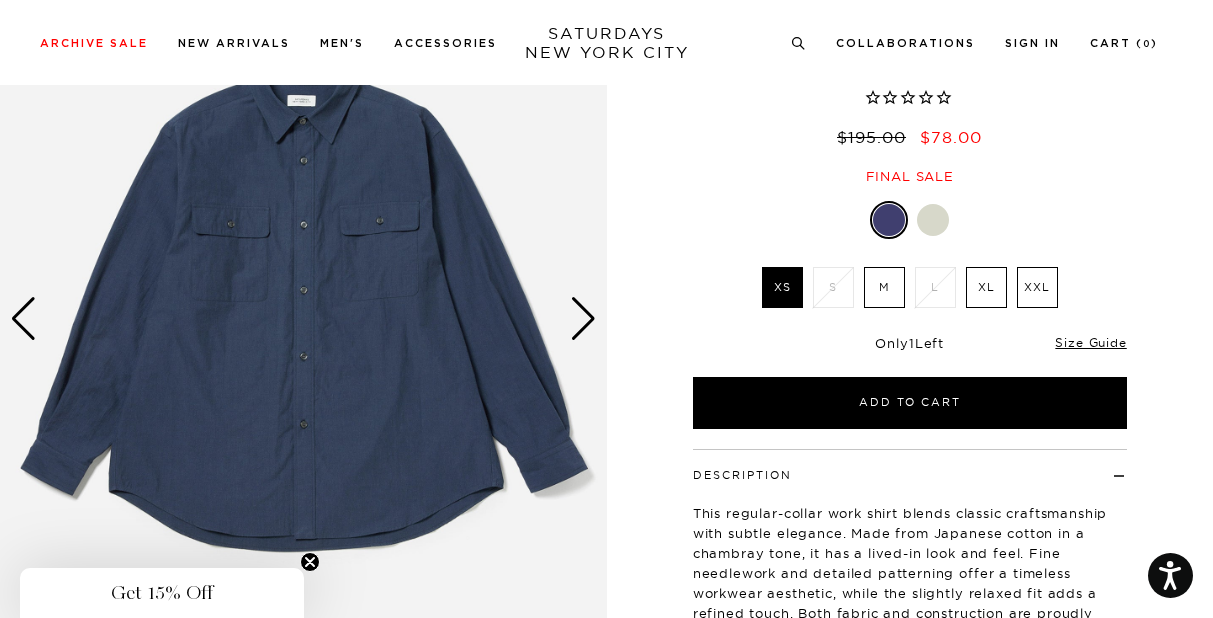 click at bounding box center (583, 319) 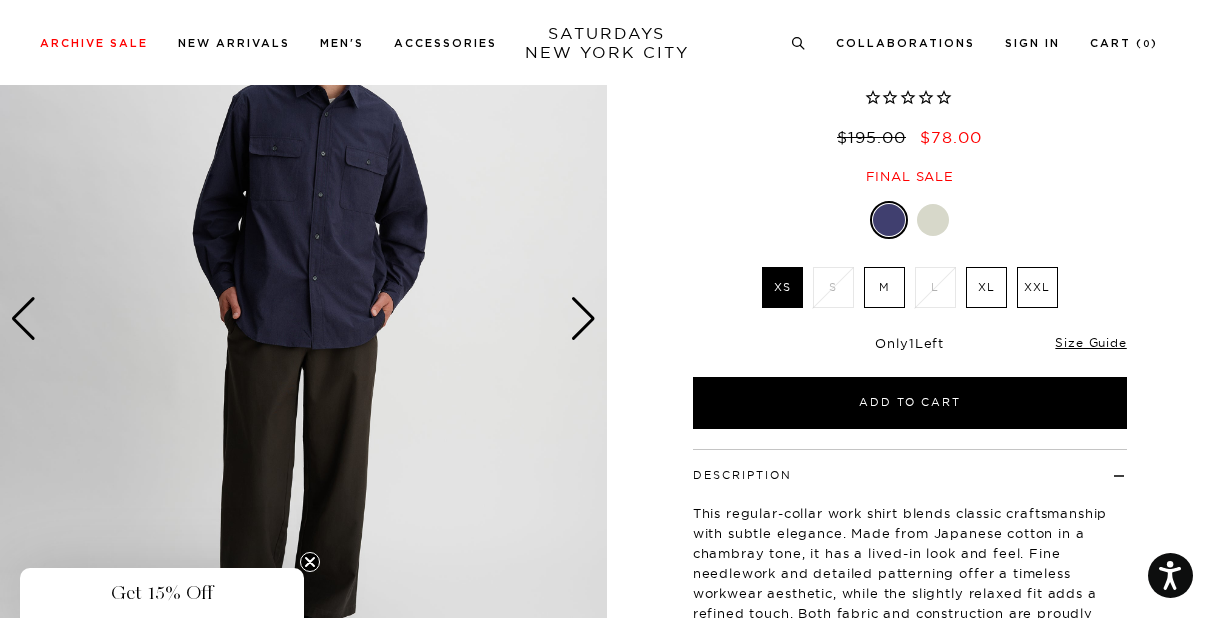 click at bounding box center [583, 319] 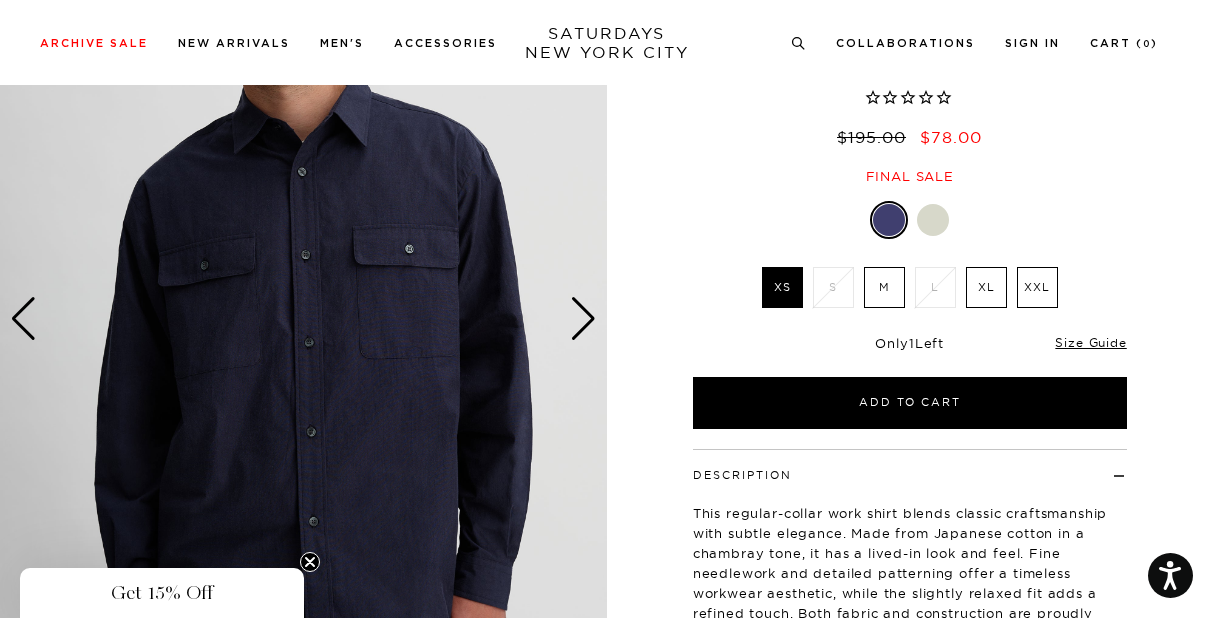 click at bounding box center [583, 319] 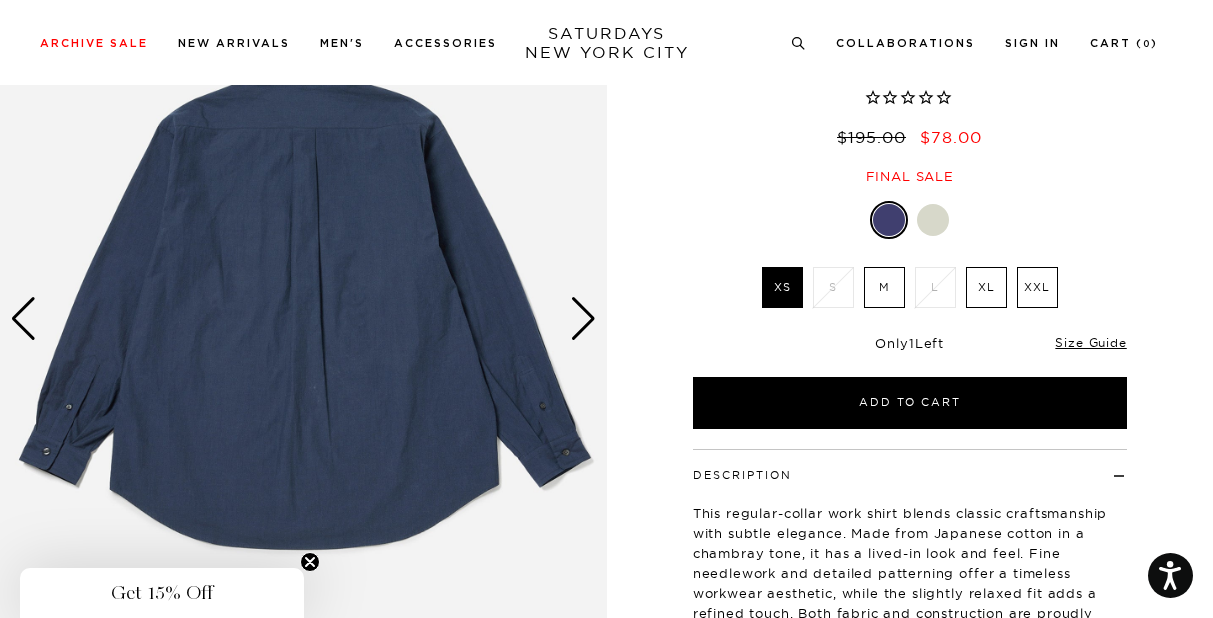click at bounding box center (933, 220) 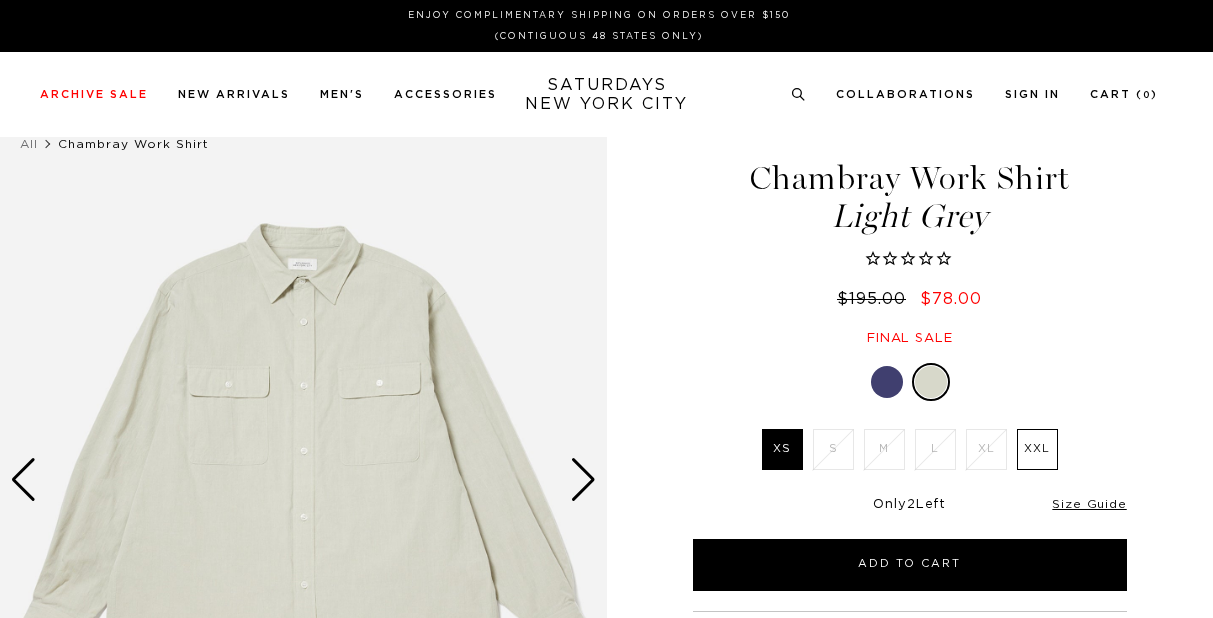 scroll, scrollTop: 0, scrollLeft: 0, axis: both 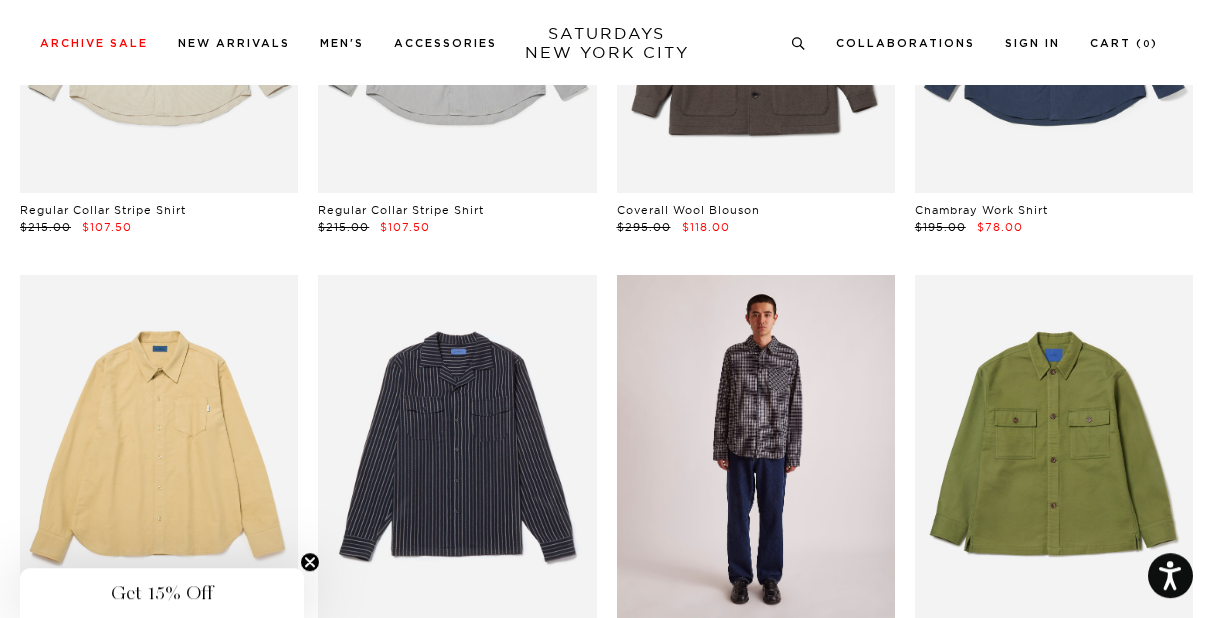 click at bounding box center (756, 449) 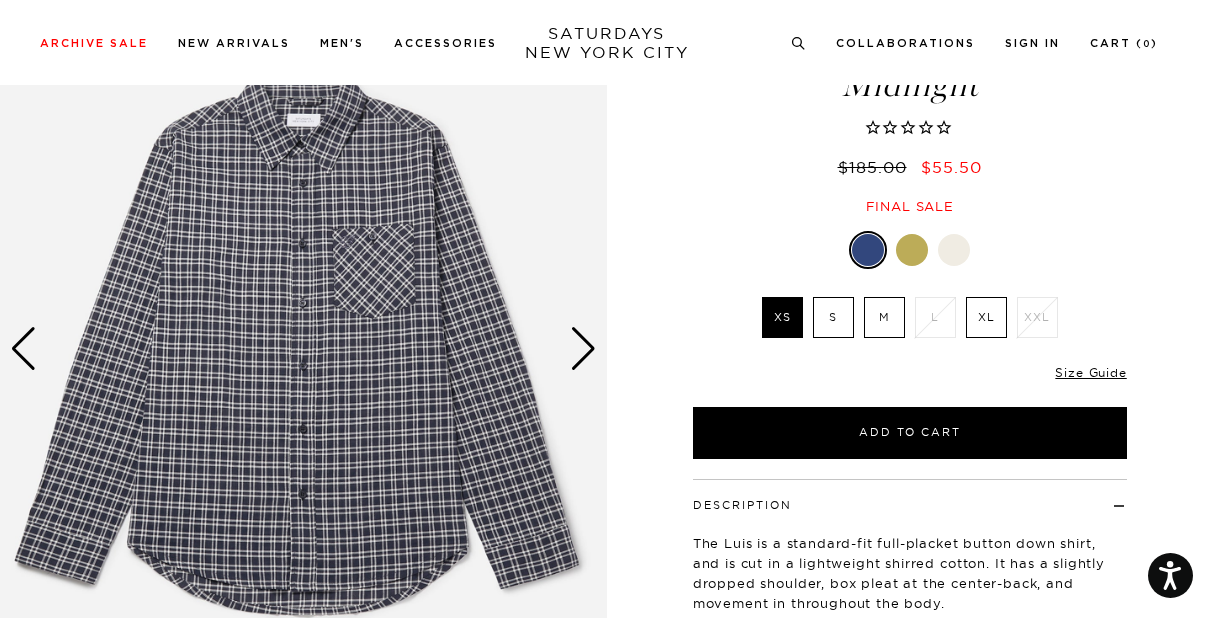 scroll, scrollTop: 131, scrollLeft: 2, axis: both 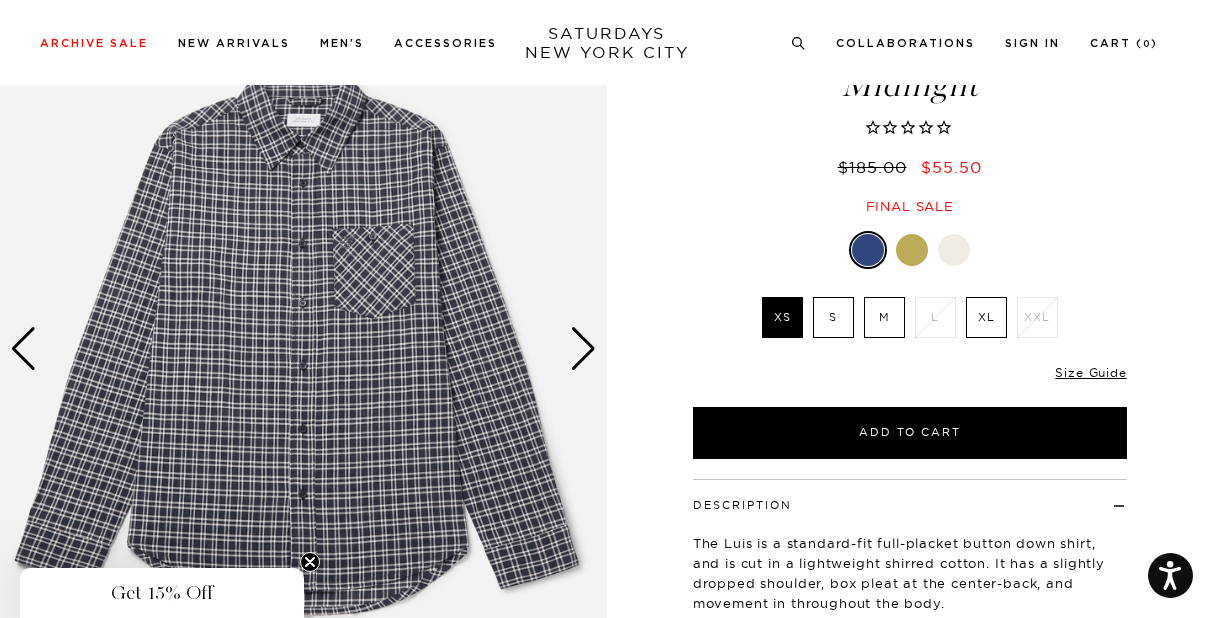 click at bounding box center [583, 349] 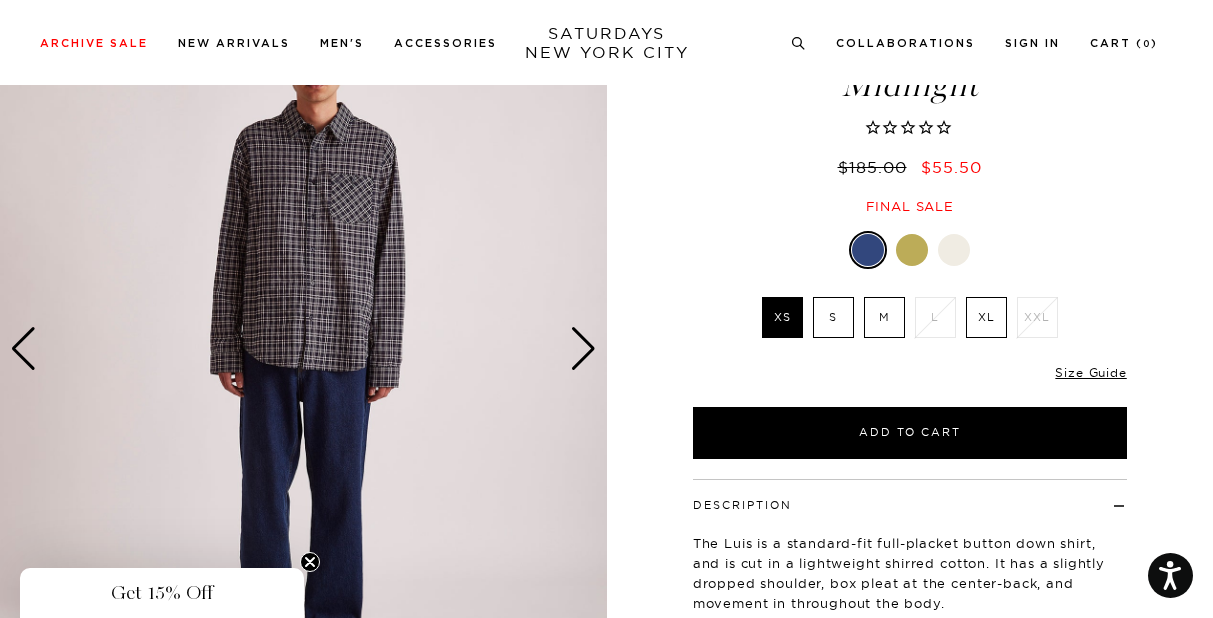 click at bounding box center [583, 349] 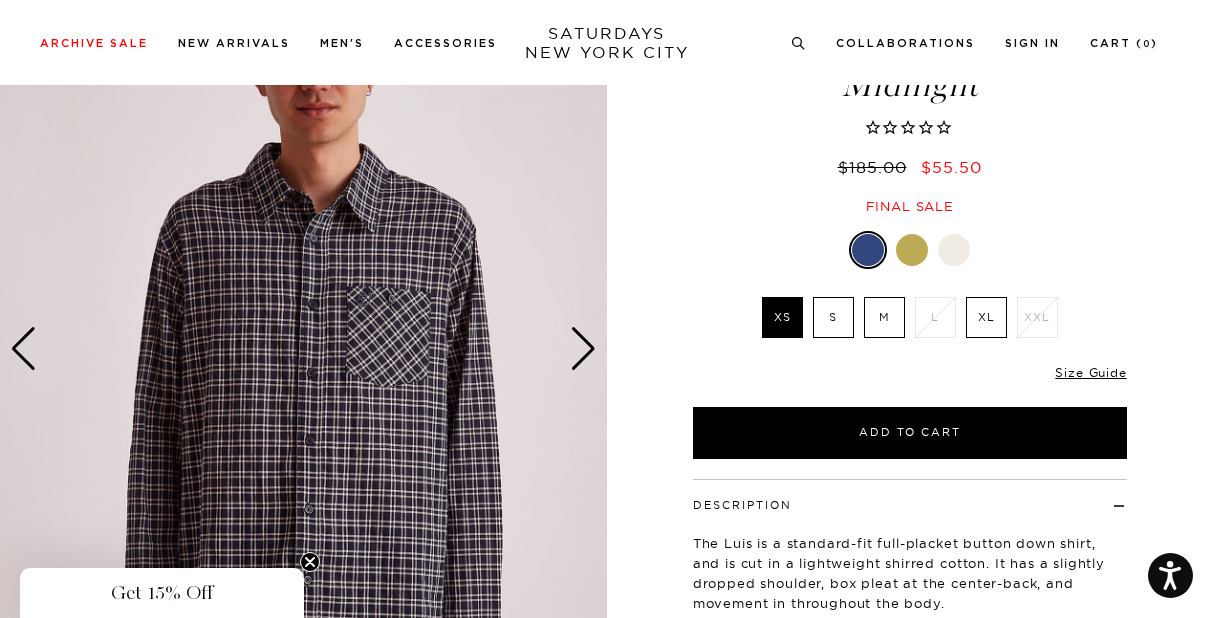 click at bounding box center [583, 349] 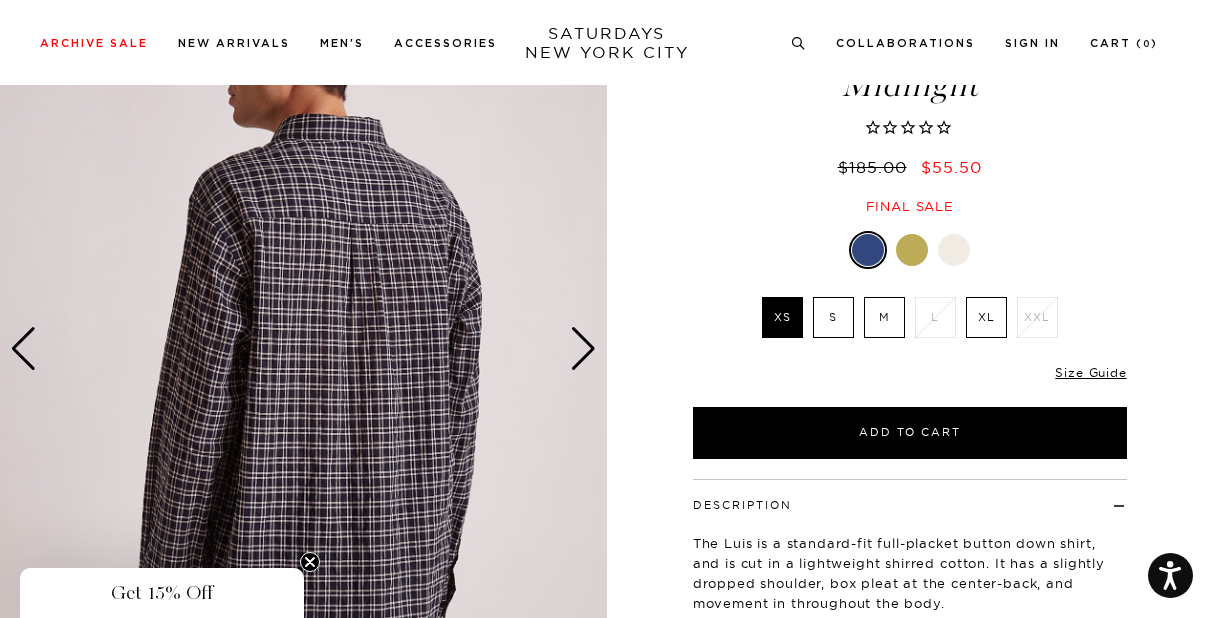 click at bounding box center (583, 349) 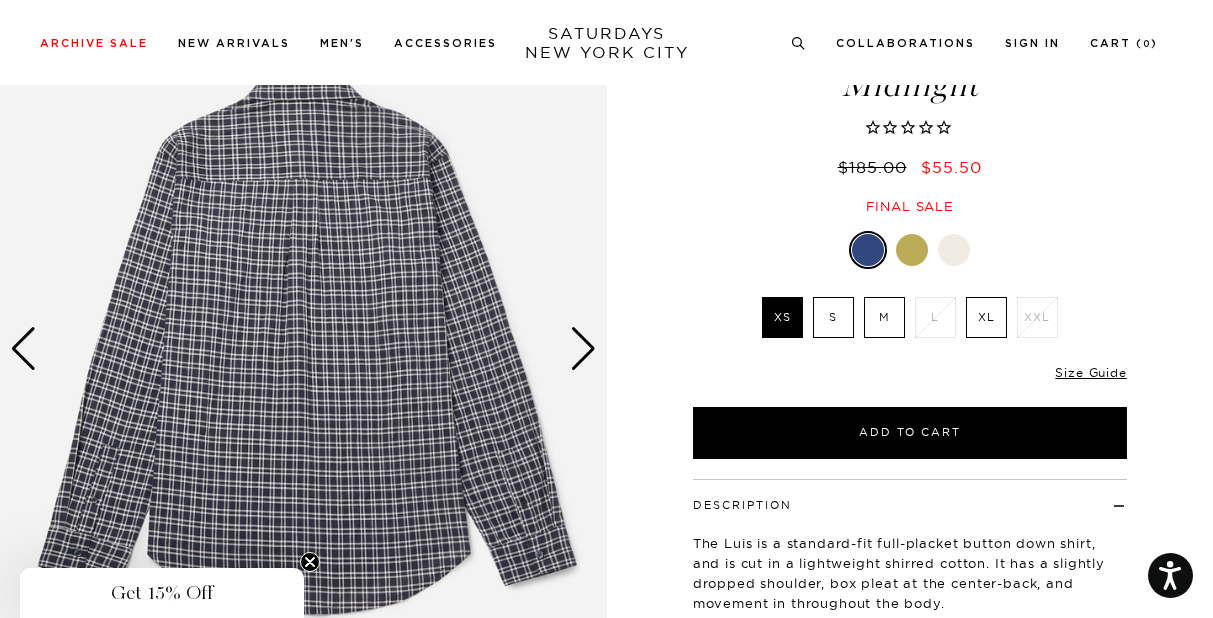 scroll, scrollTop: 131, scrollLeft: 0, axis: vertical 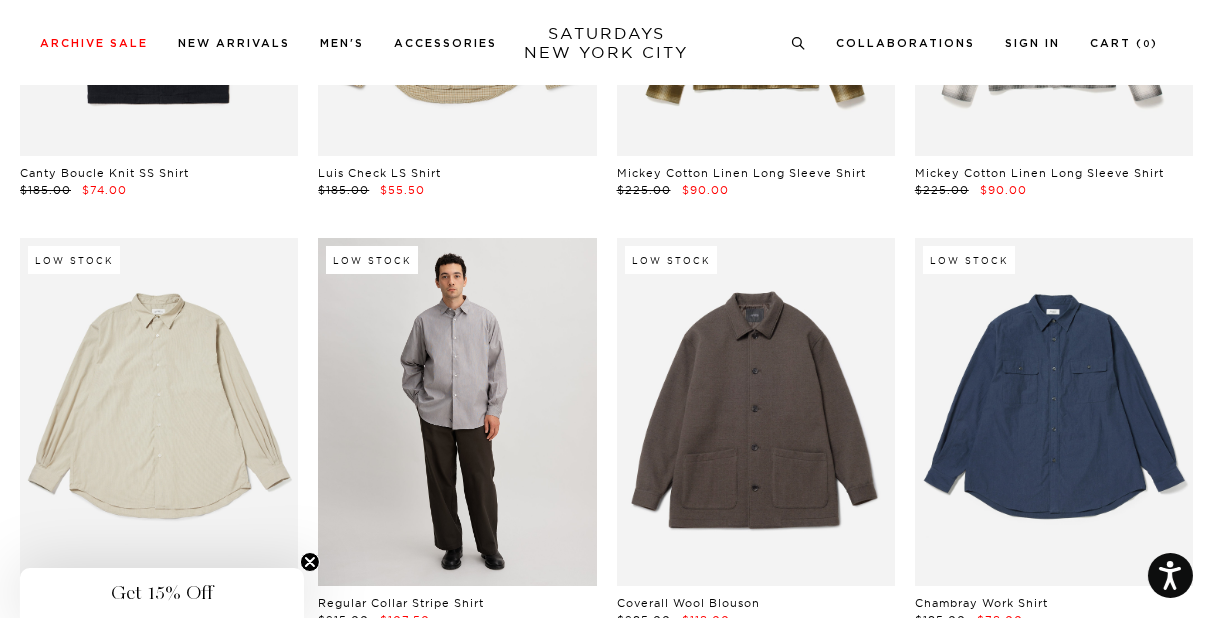 click at bounding box center (457, 412) 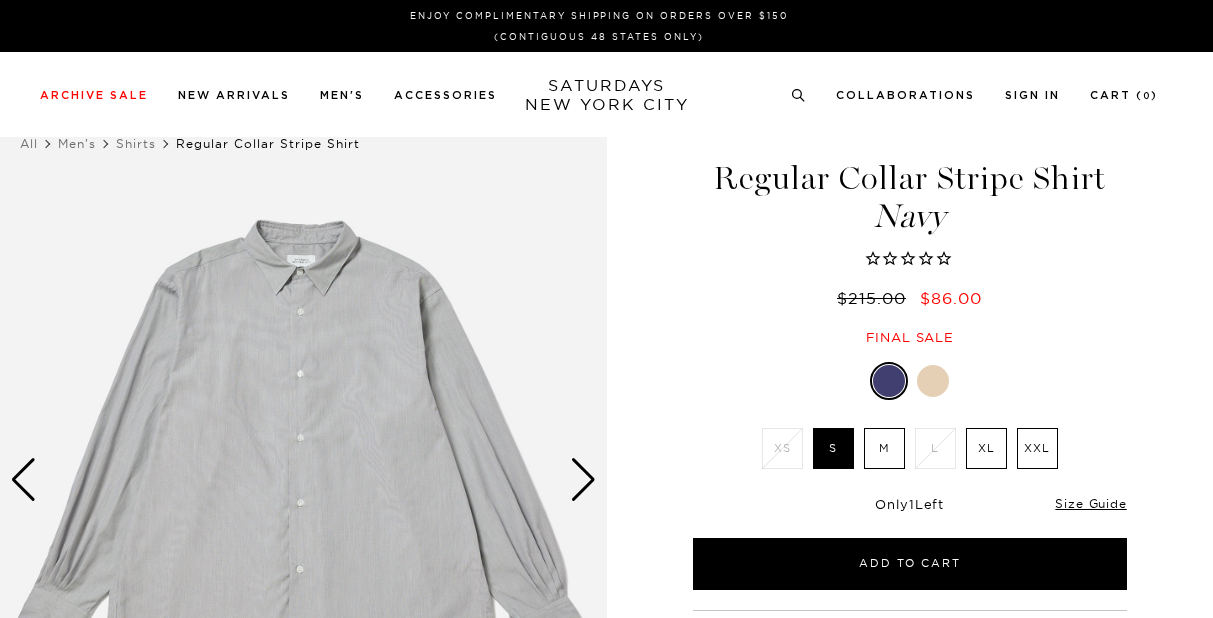 scroll, scrollTop: 0, scrollLeft: 0, axis: both 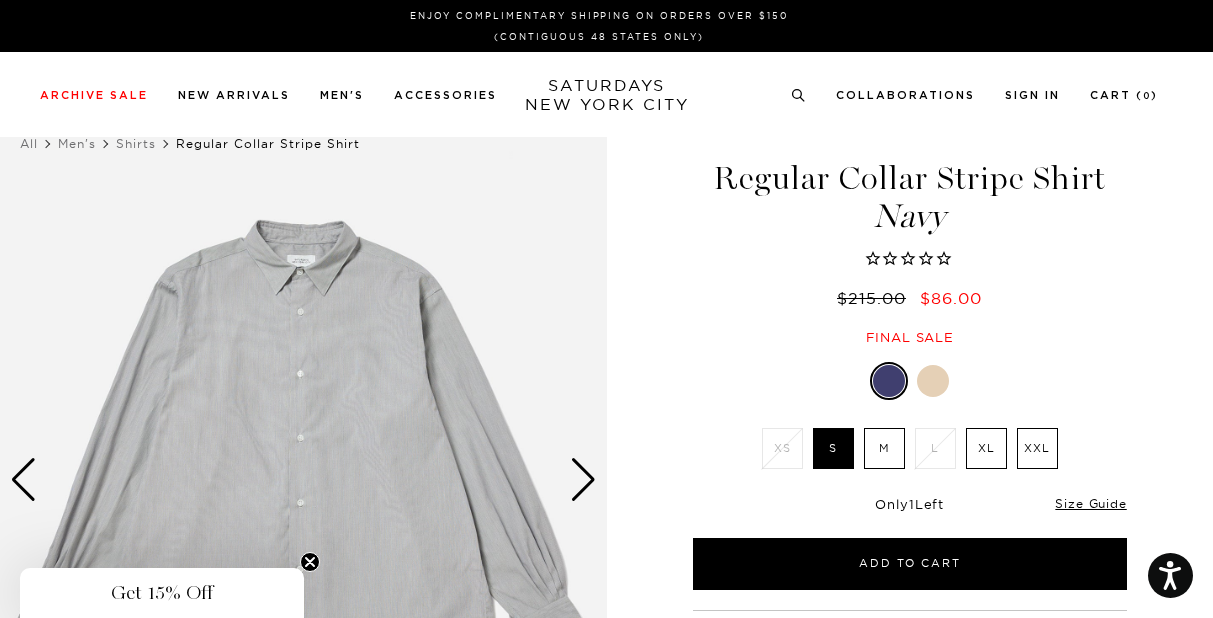 click at bounding box center (583, 480) 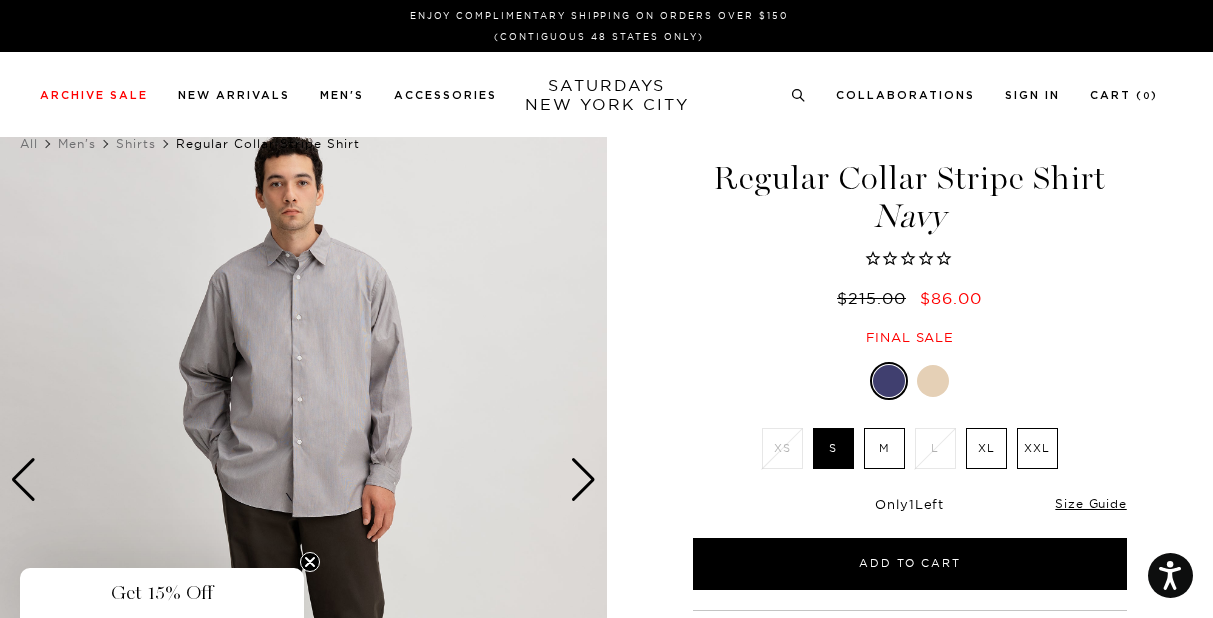 click at bounding box center [583, 480] 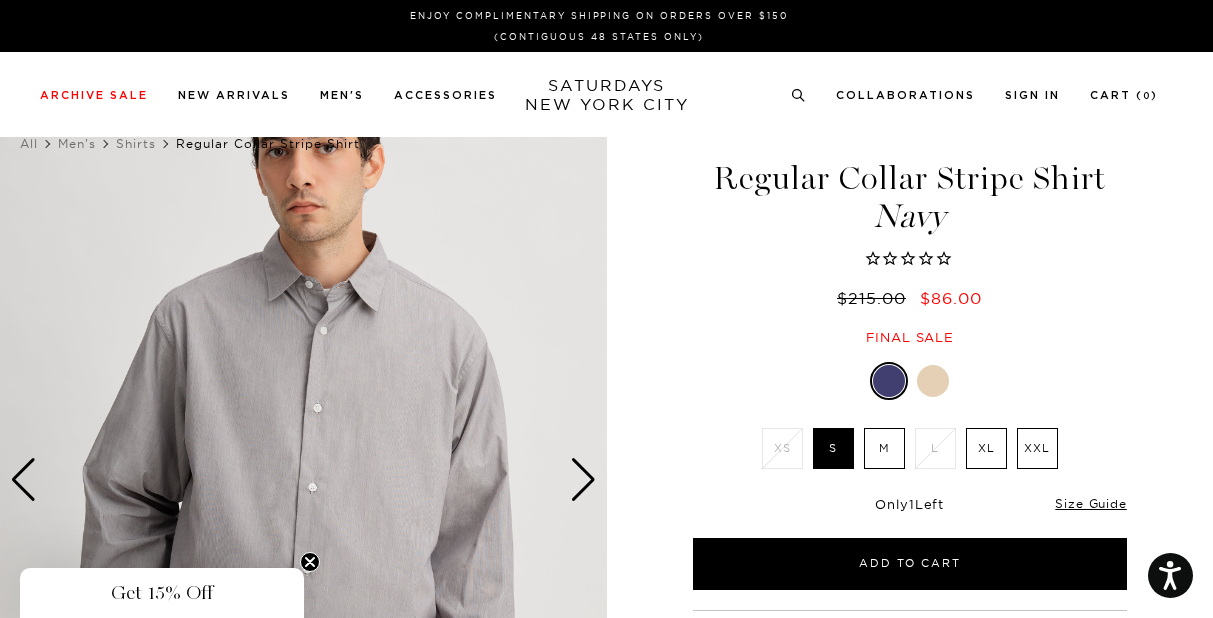 click at bounding box center (583, 480) 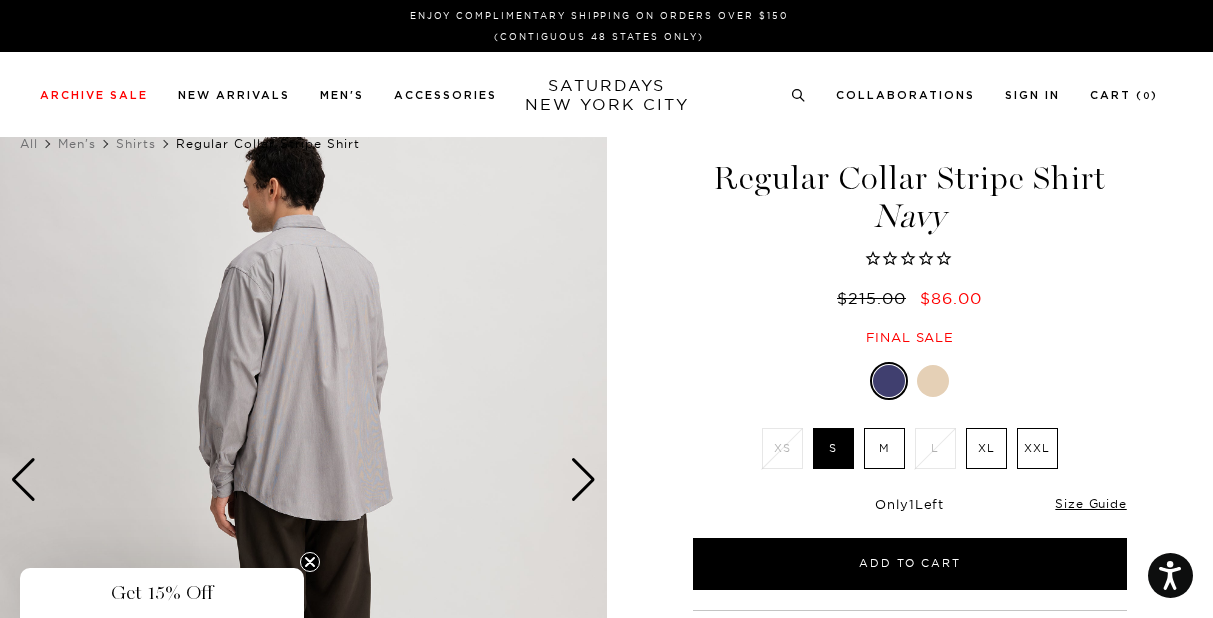 click at bounding box center [583, 480] 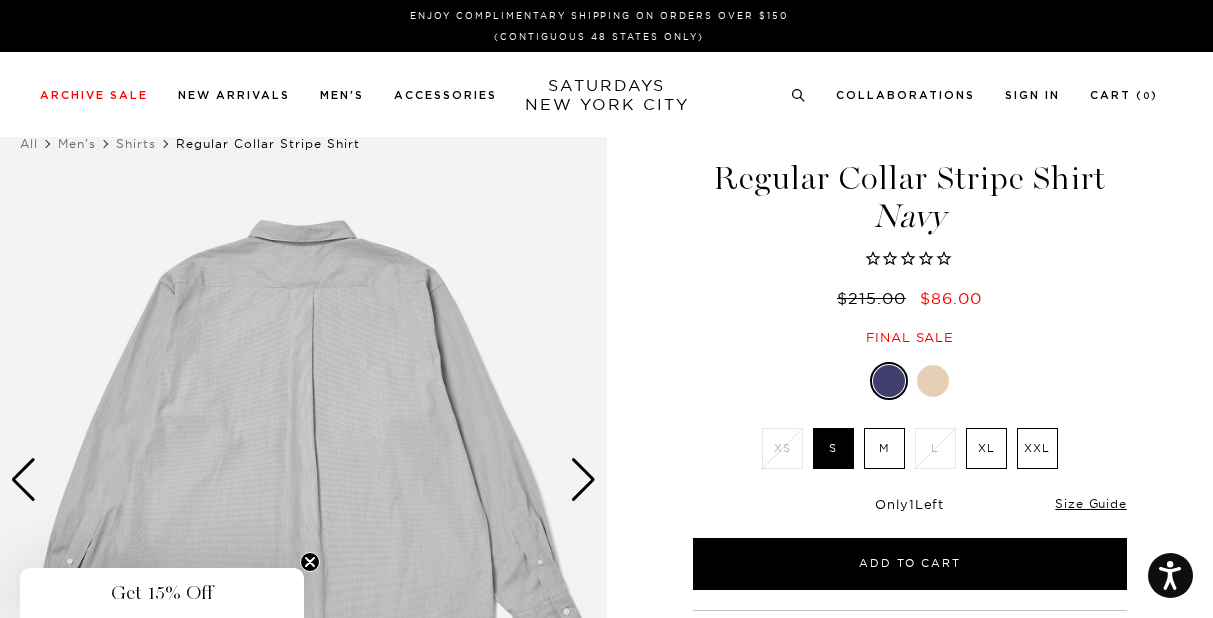 click at bounding box center [583, 480] 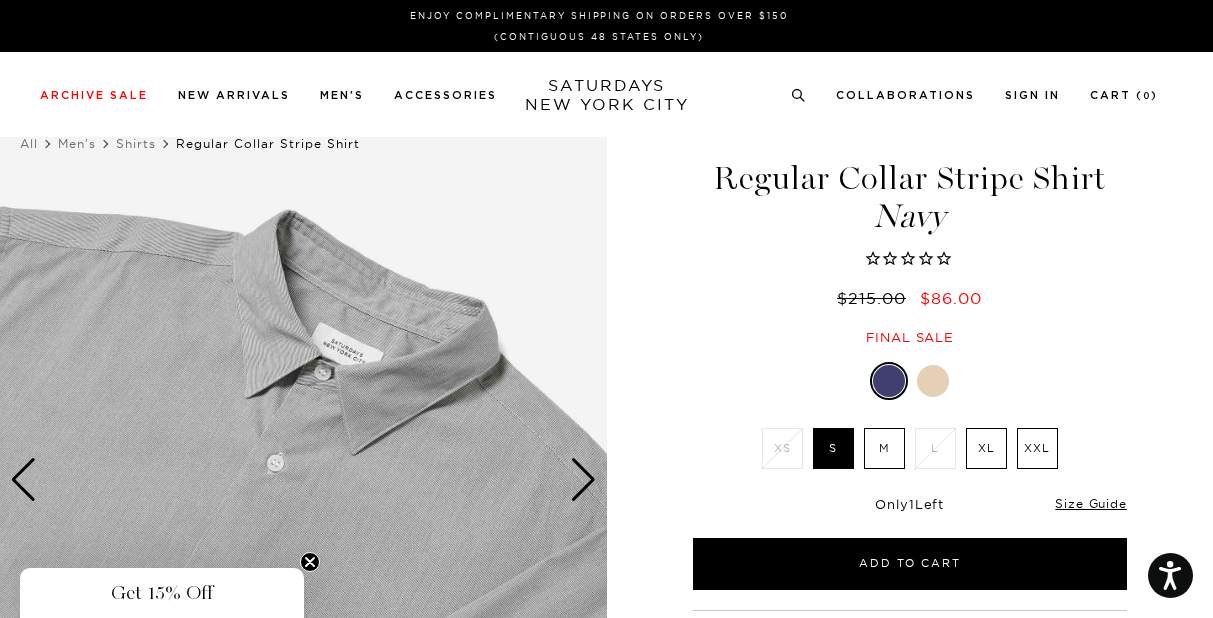 click at bounding box center (583, 480) 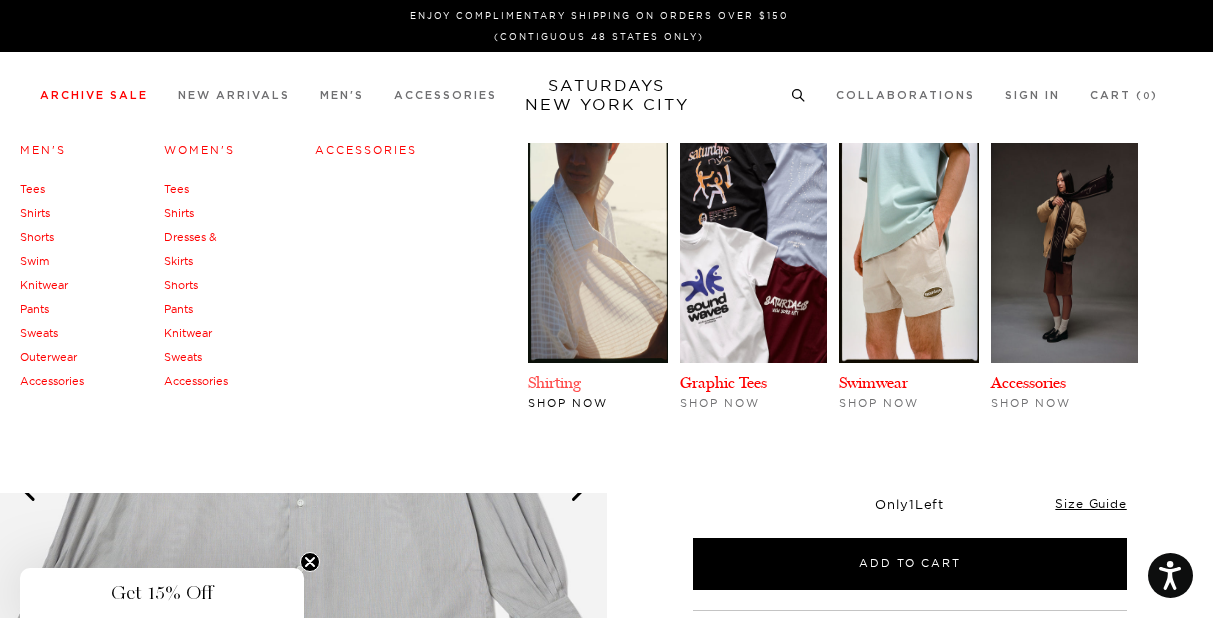click on "Shirting" at bounding box center (554, 382) 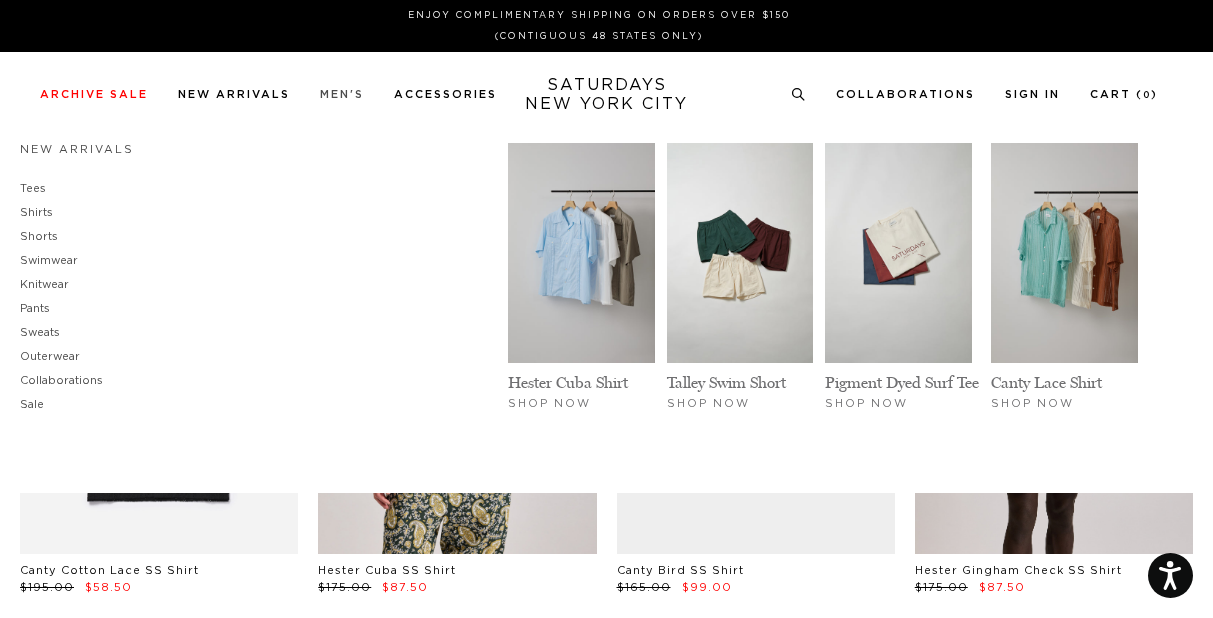 scroll, scrollTop: 0, scrollLeft: 0, axis: both 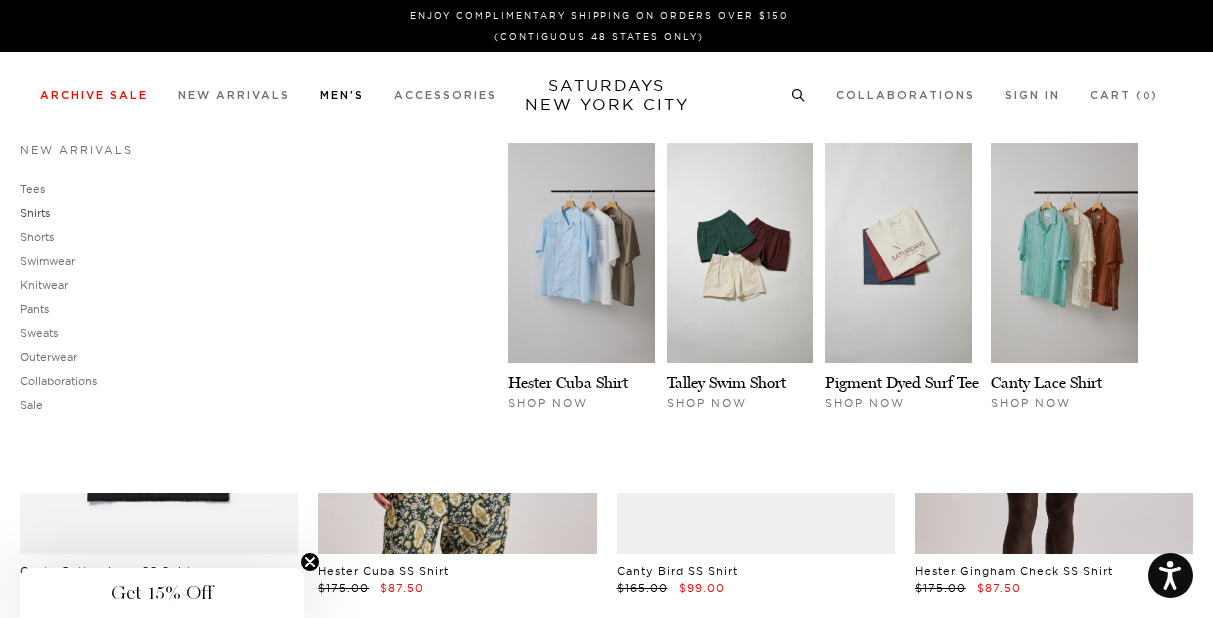 click on "Shirts" at bounding box center [35, 213] 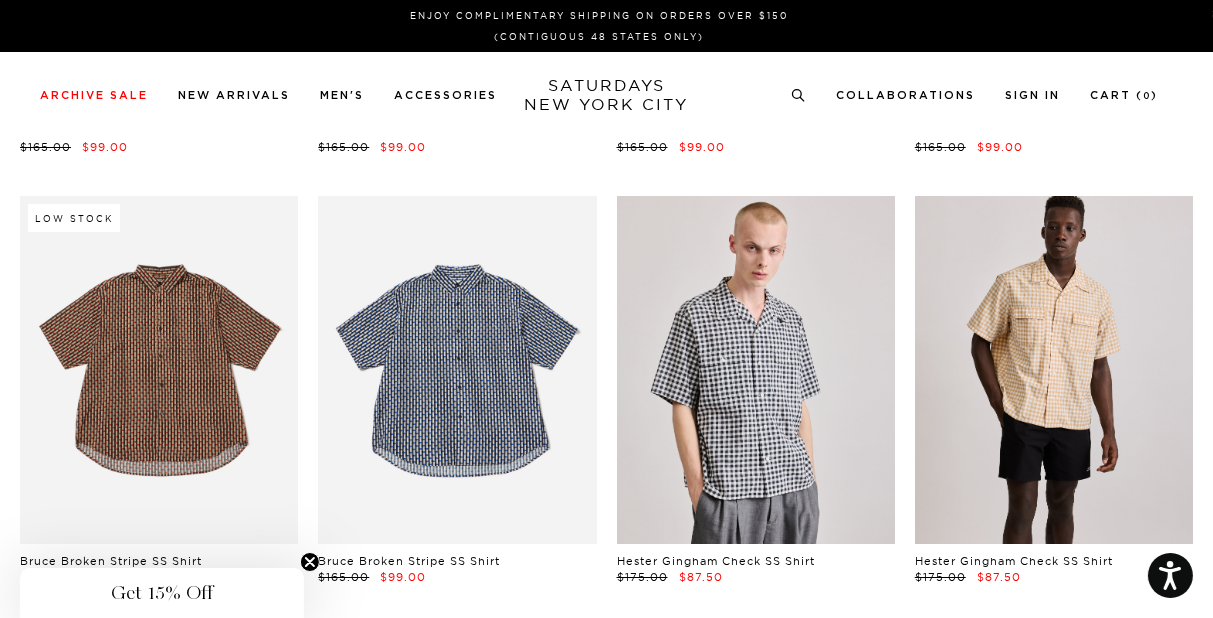 scroll, scrollTop: 0, scrollLeft: 7, axis: horizontal 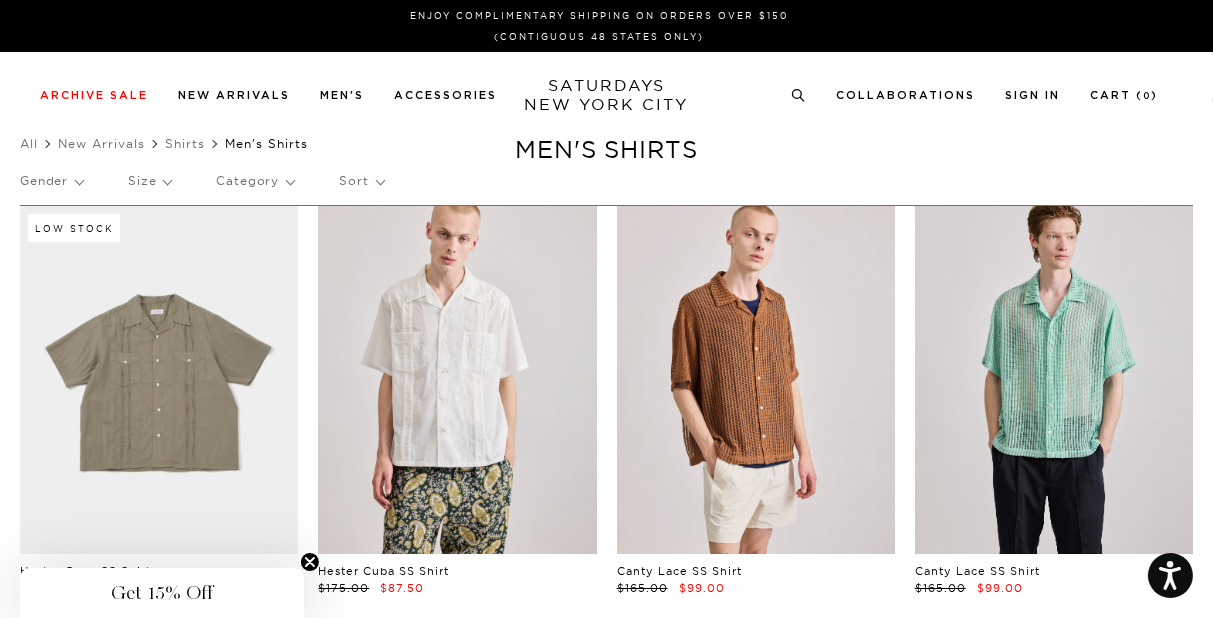 click on "Size" at bounding box center (149, 181) 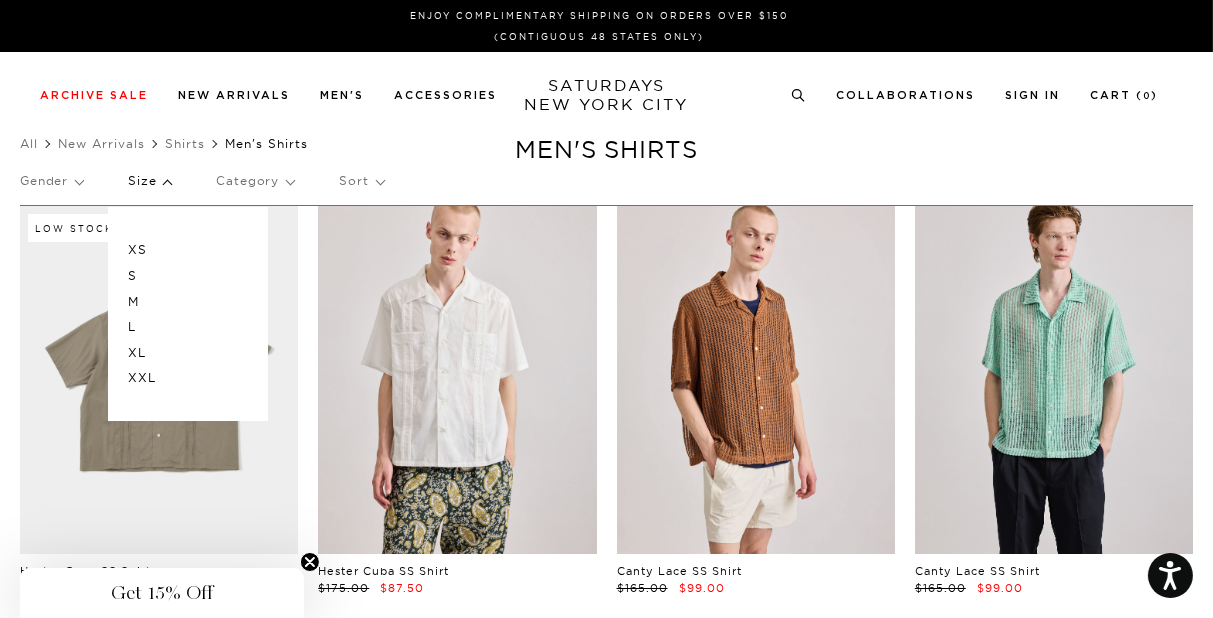 click on "M" at bounding box center (188, 302) 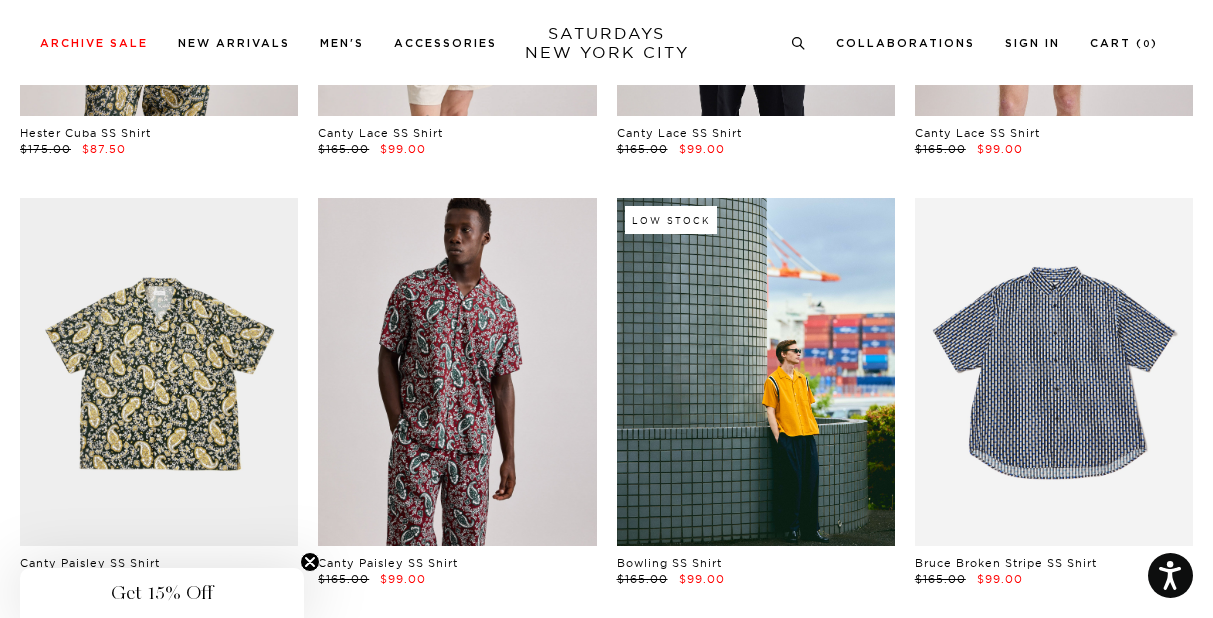 scroll, scrollTop: 0, scrollLeft: 0, axis: both 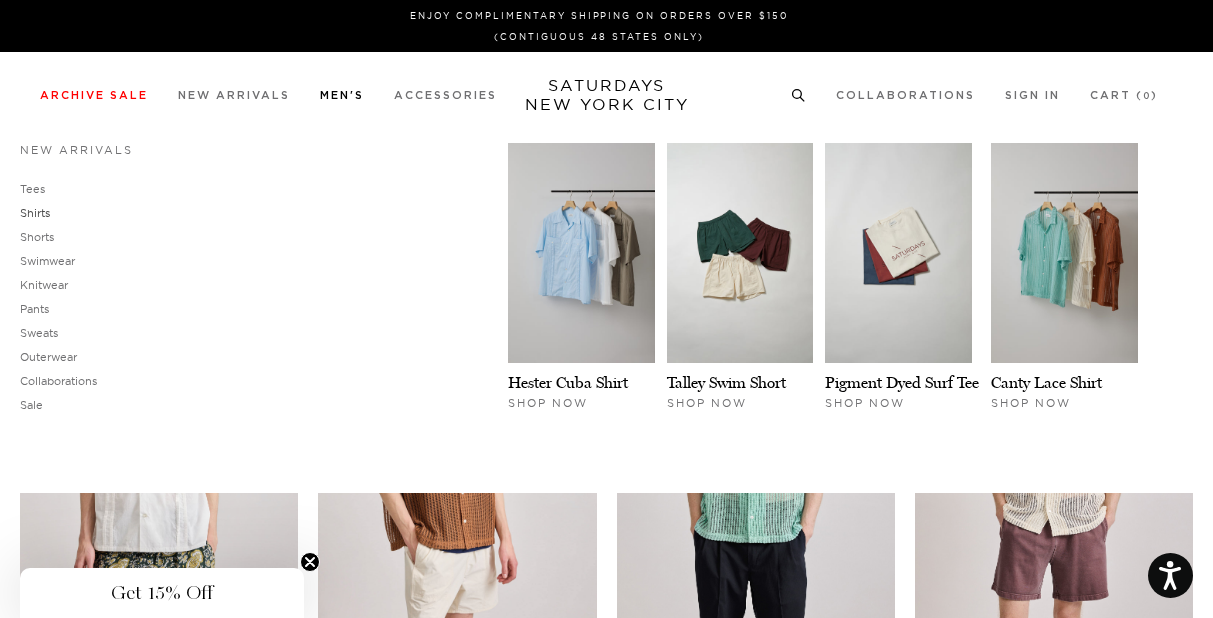 click on "Shirts" at bounding box center (35, 213) 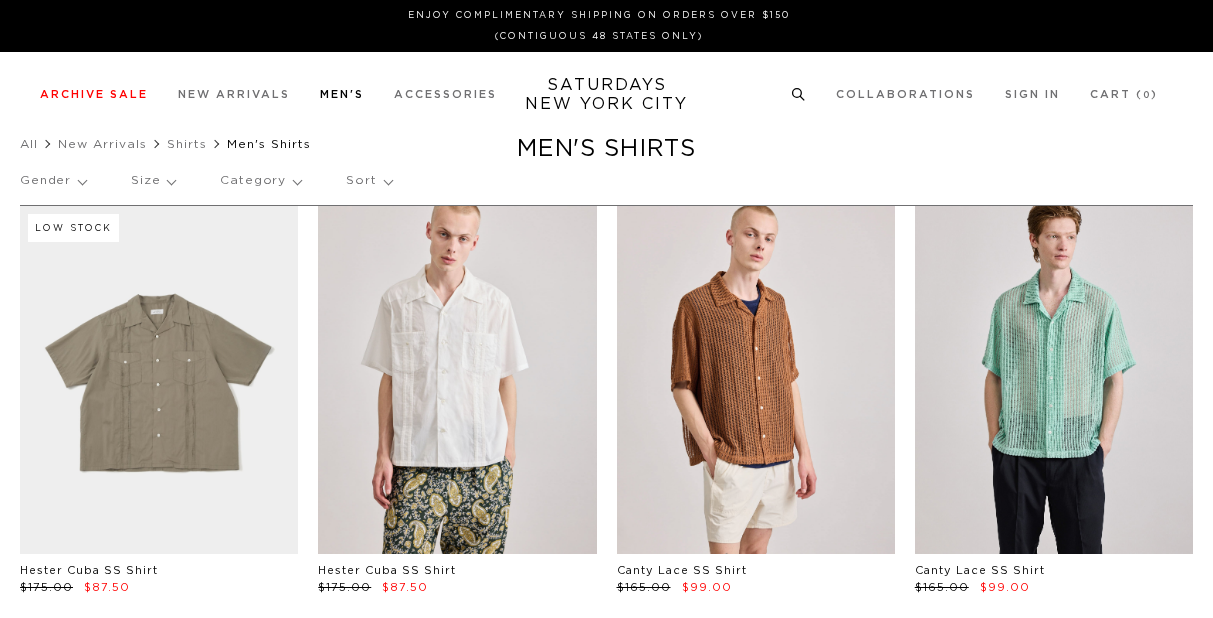 scroll, scrollTop: 0, scrollLeft: 0, axis: both 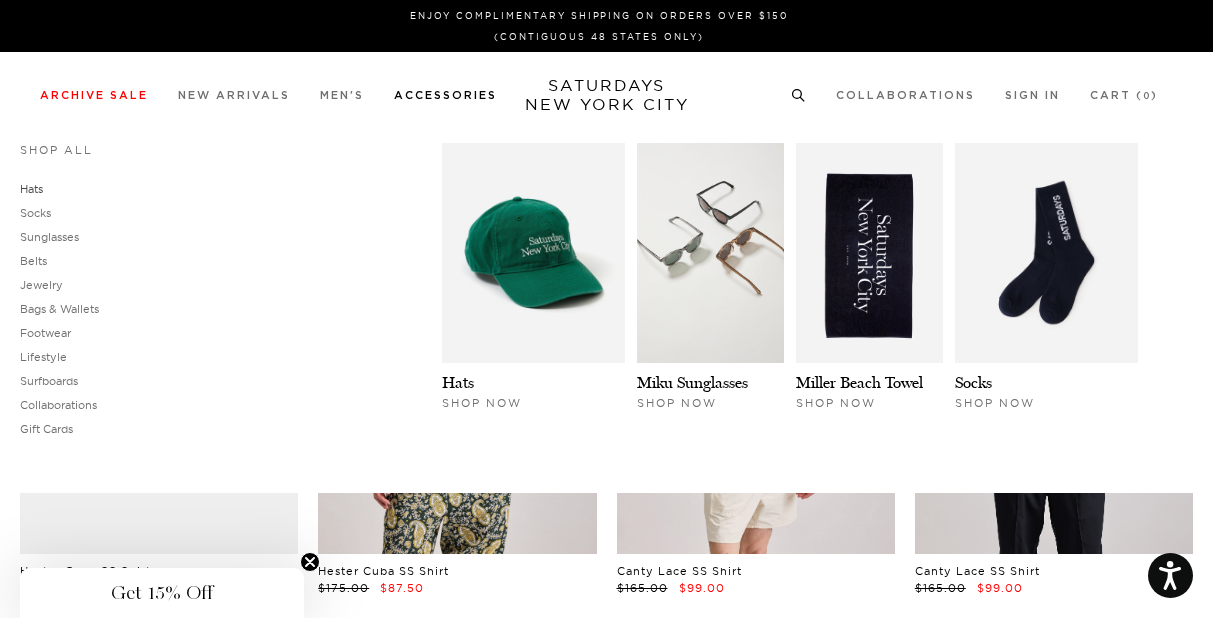 click on "Hats" at bounding box center [31, 189] 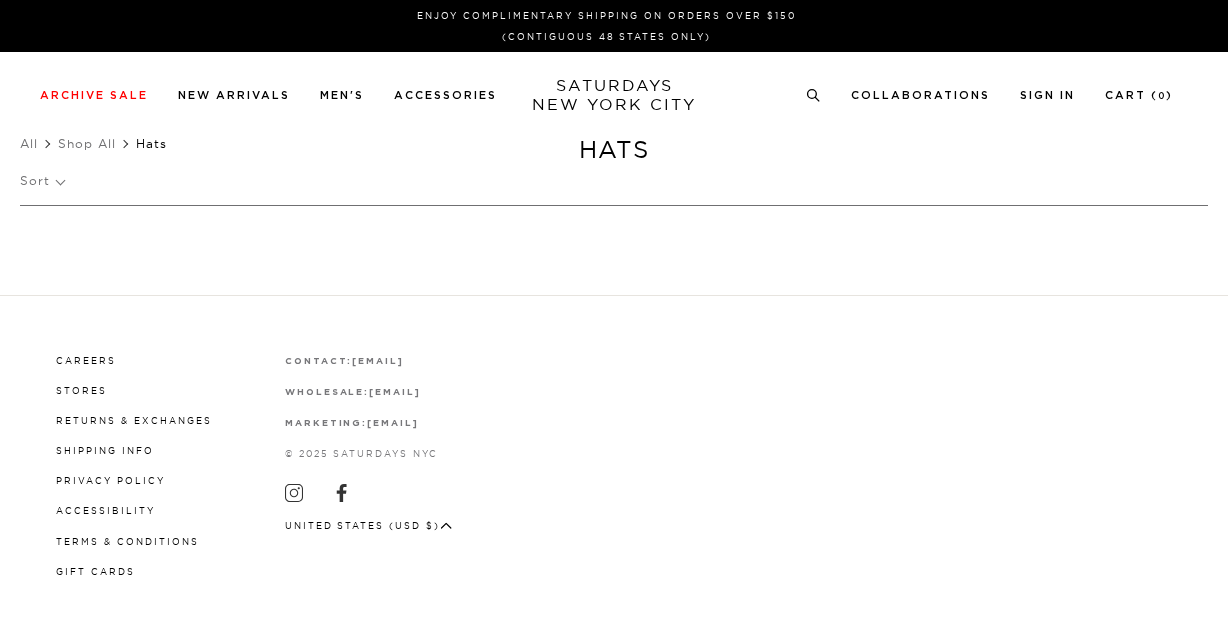 scroll, scrollTop: 0, scrollLeft: 0, axis: both 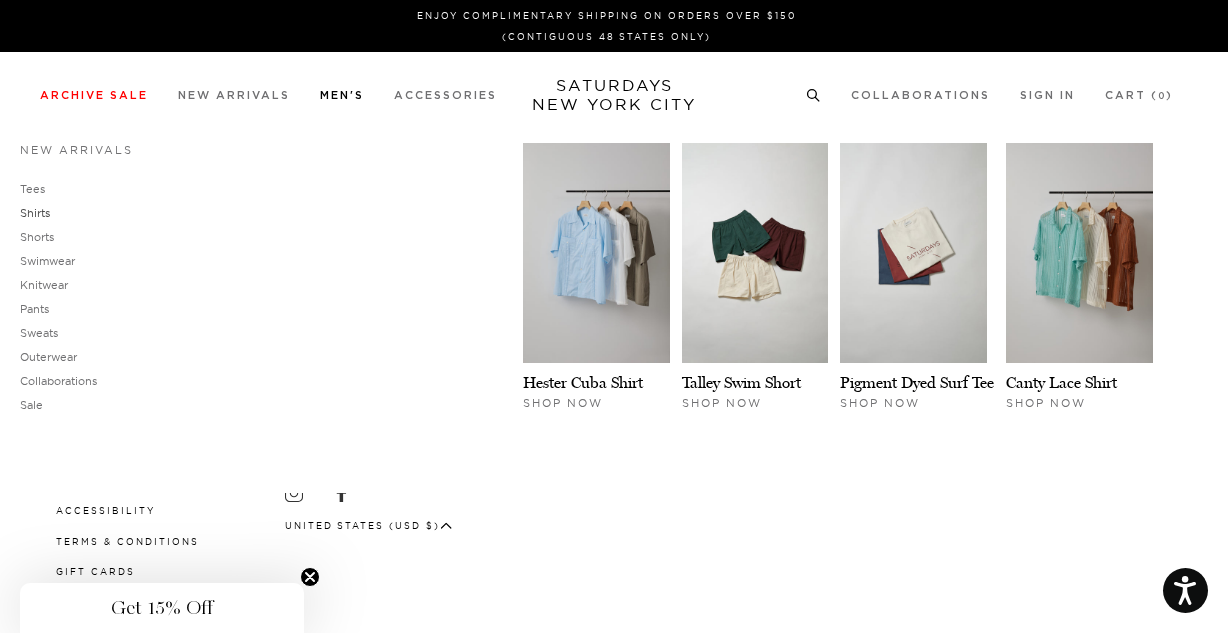 click on "Shirts" at bounding box center [35, 213] 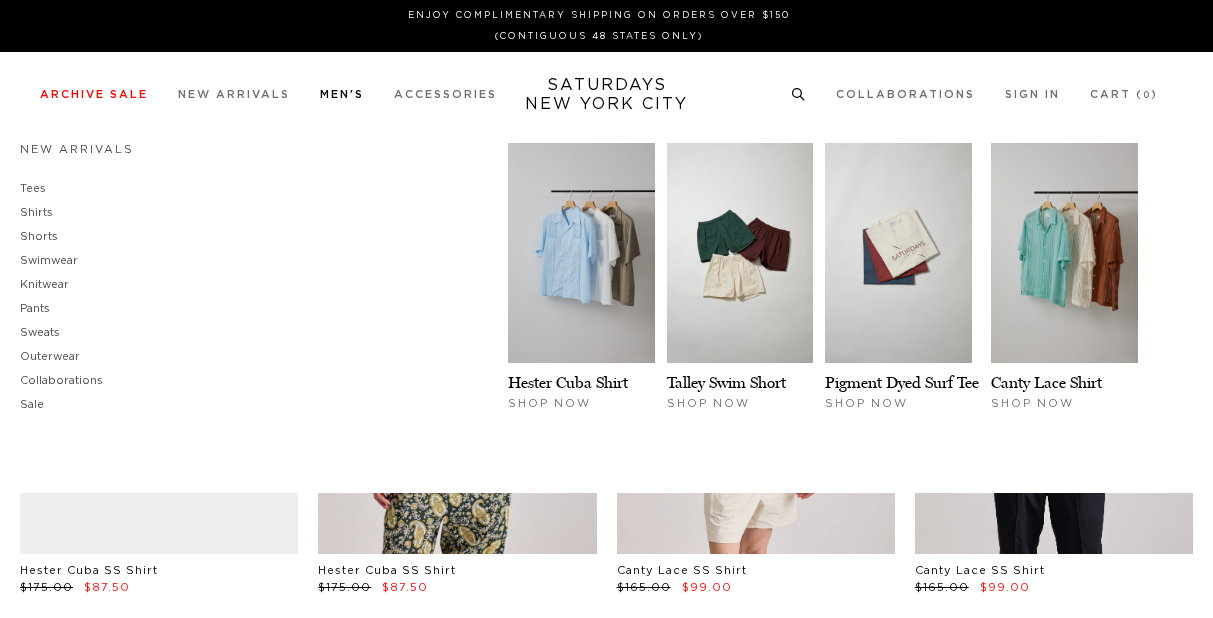scroll, scrollTop: 0, scrollLeft: 0, axis: both 